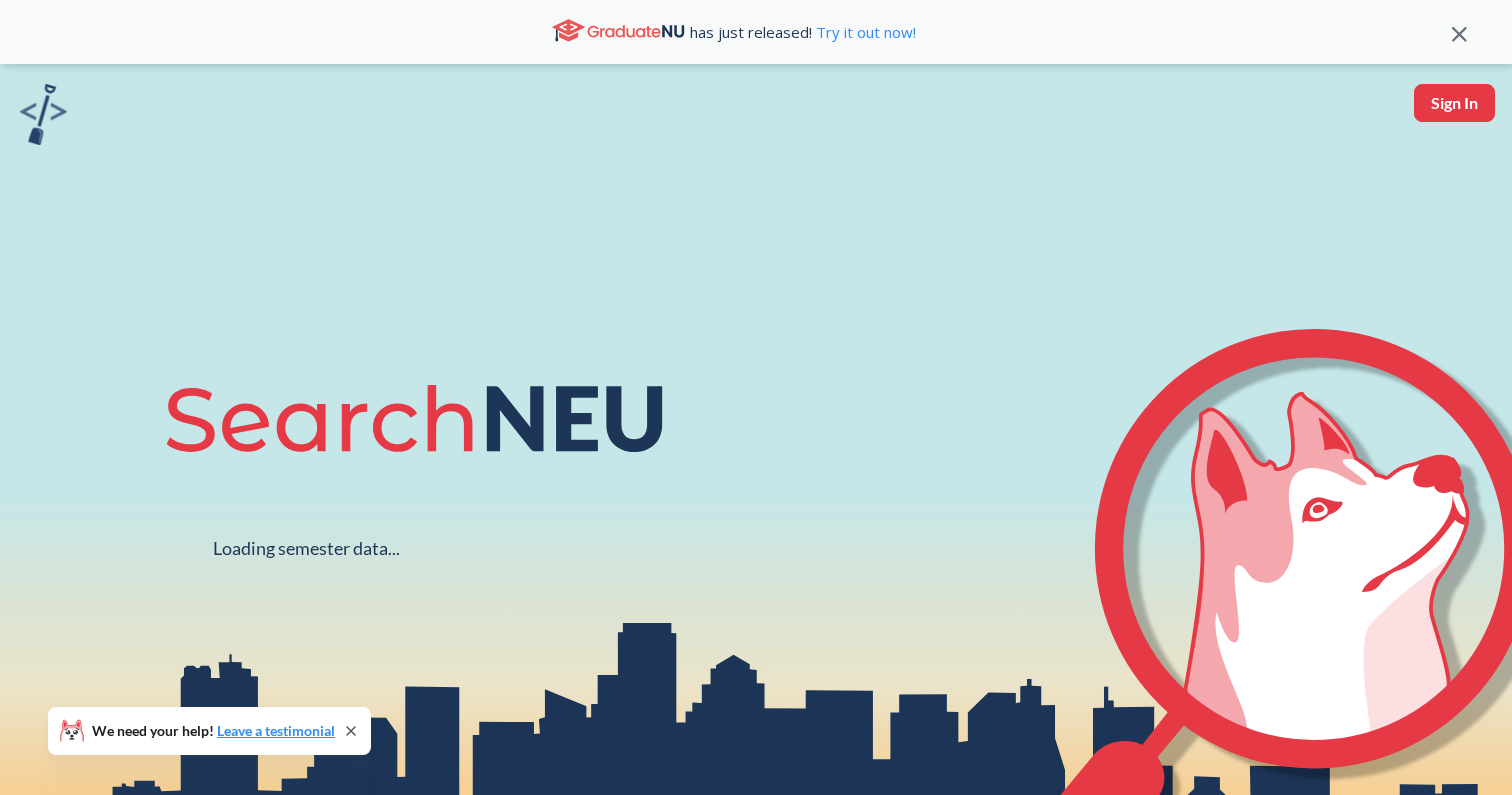 scroll, scrollTop: 0, scrollLeft: 0, axis: both 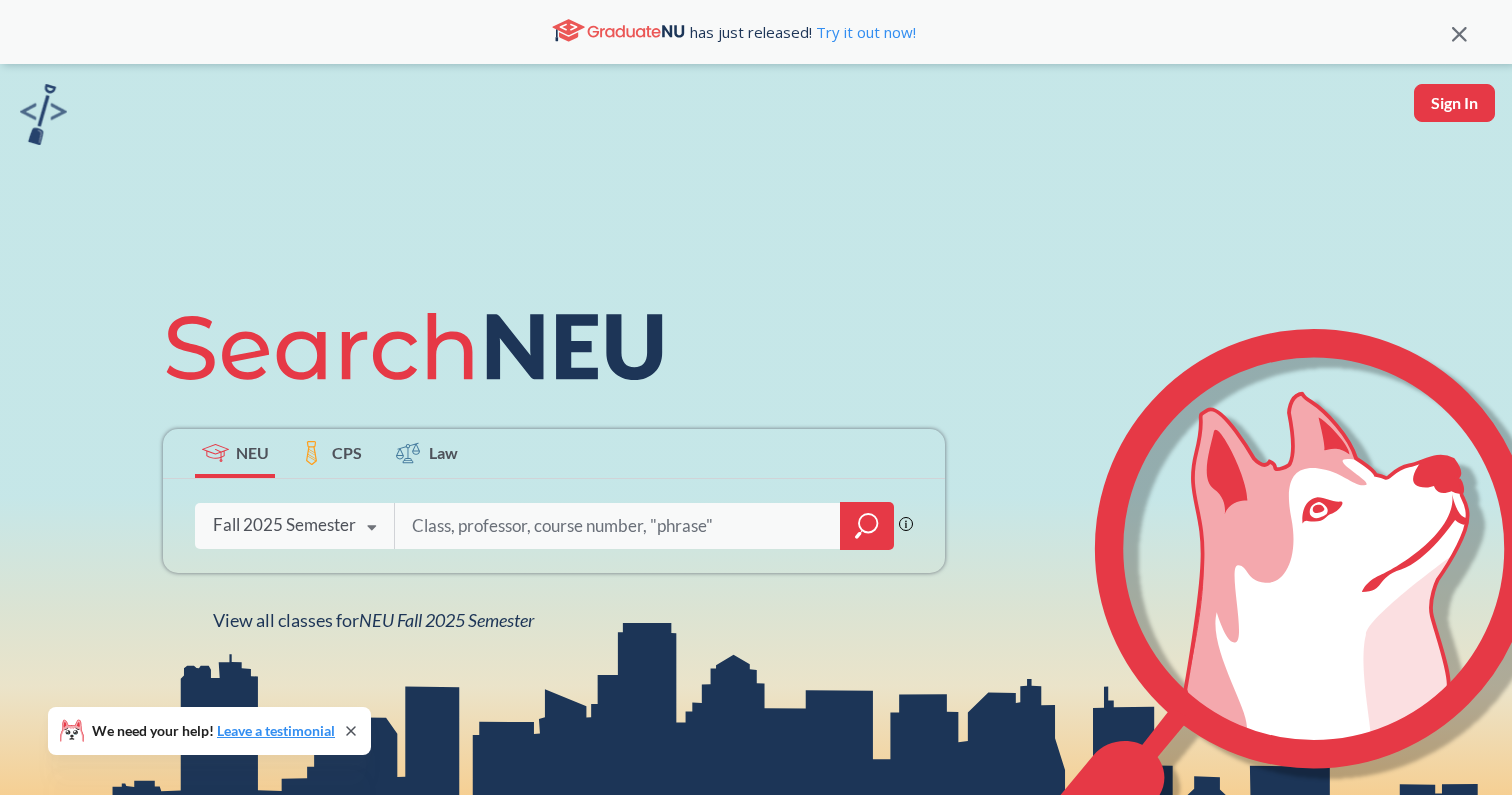 click at bounding box center (618, 526) 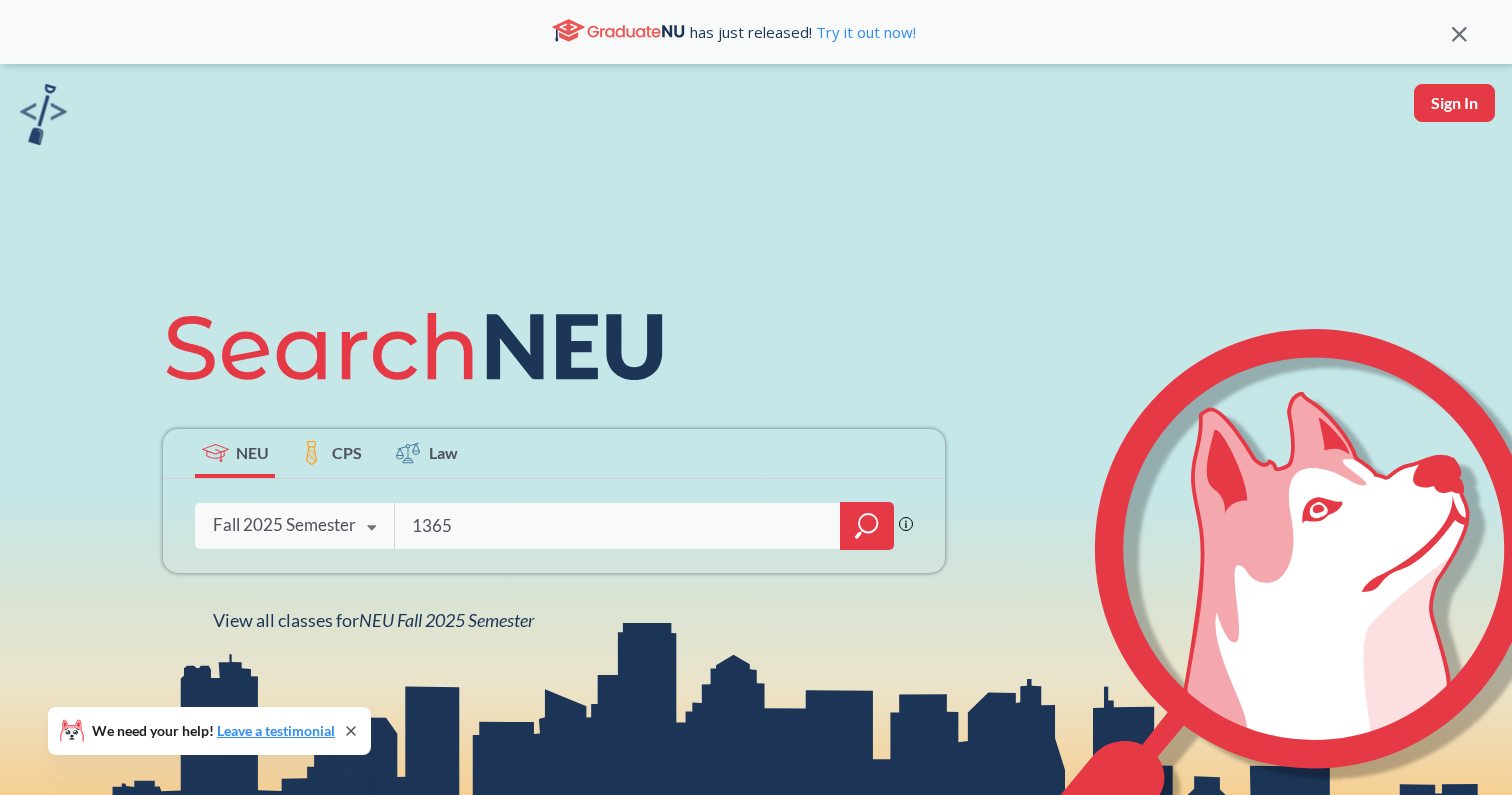 type on "1365" 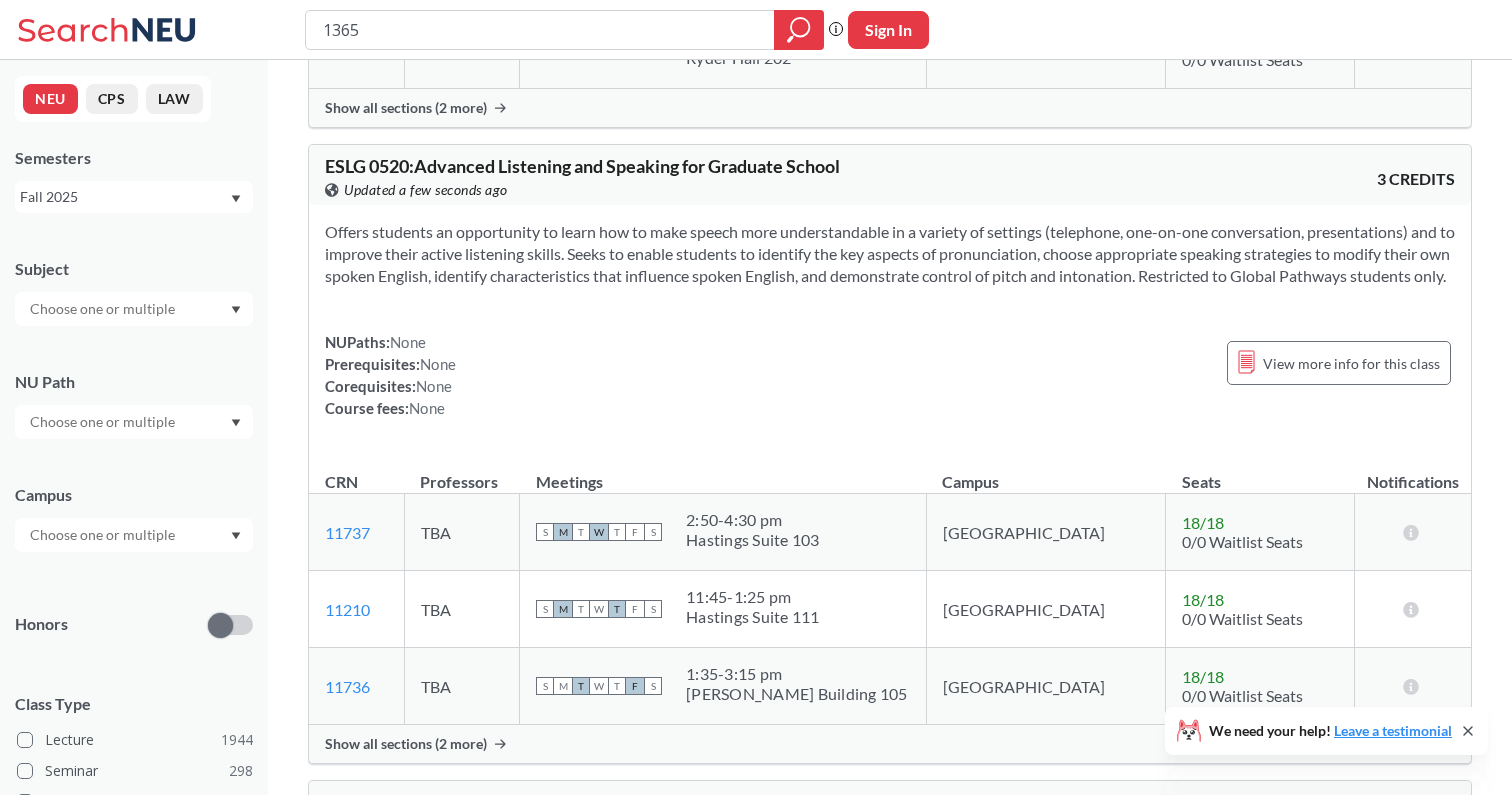 scroll, scrollTop: 5549, scrollLeft: 0, axis: vertical 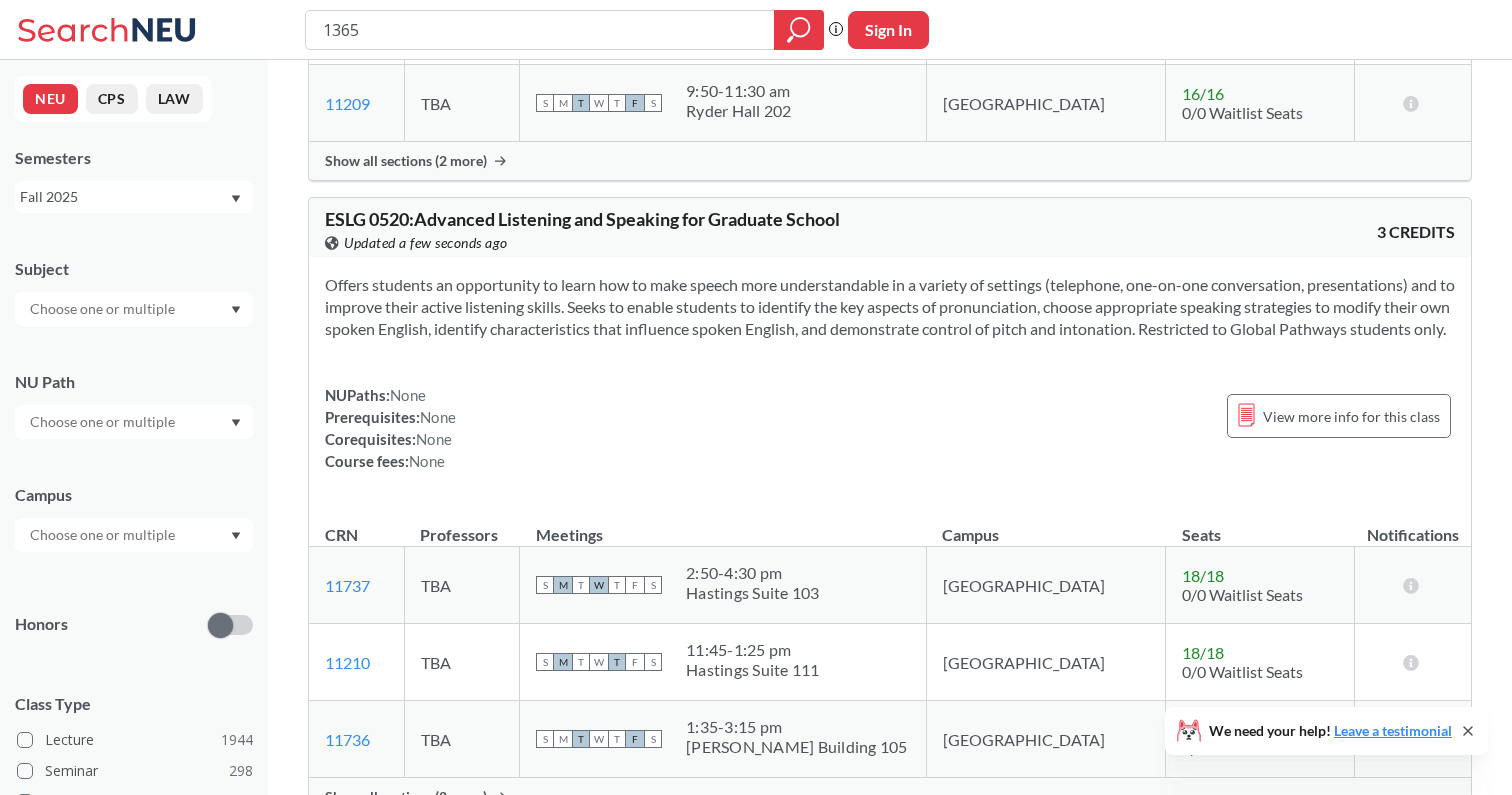 click on "1365" at bounding box center [564, 30] 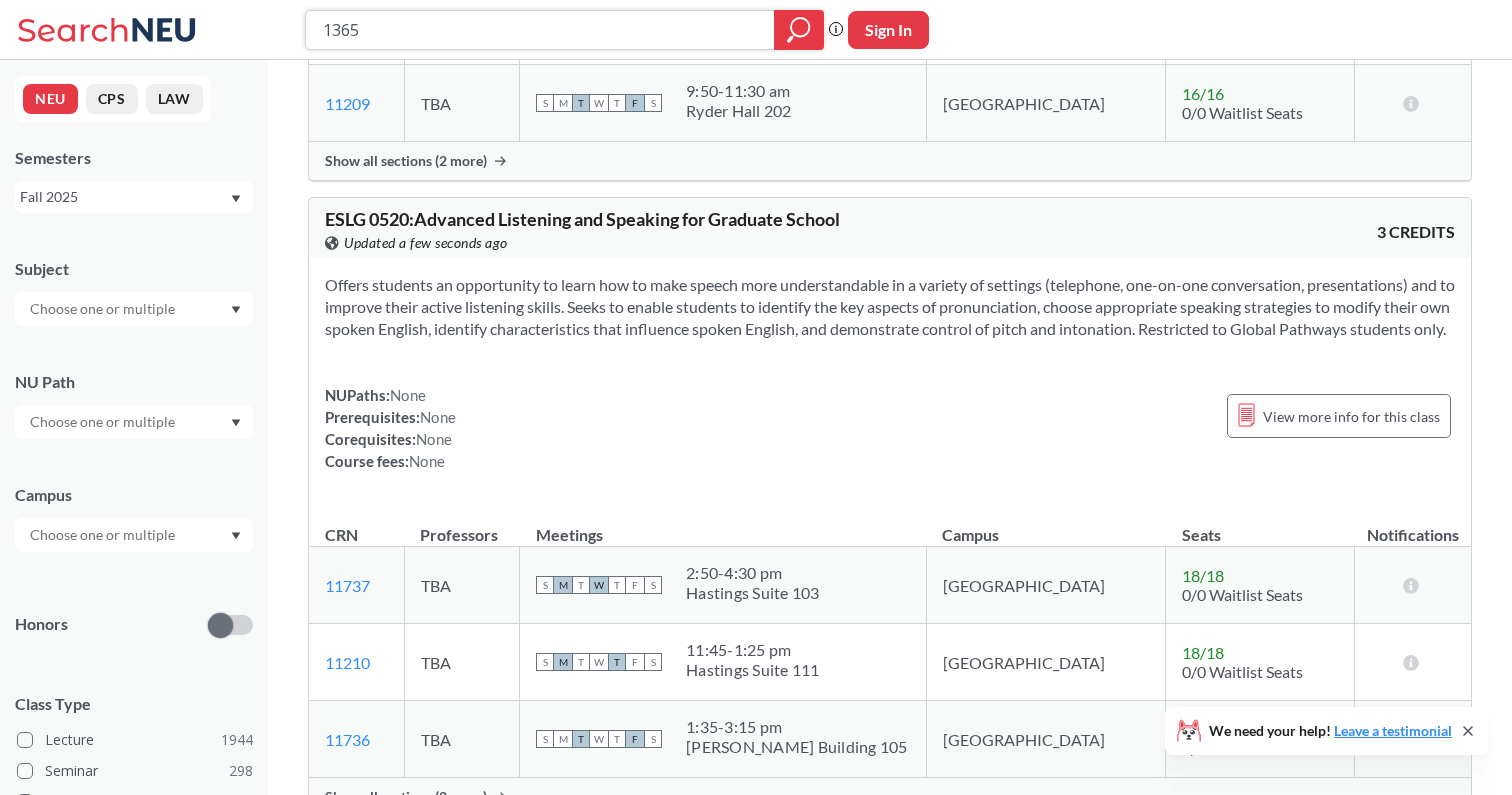 click on "1365" at bounding box center [540, 30] 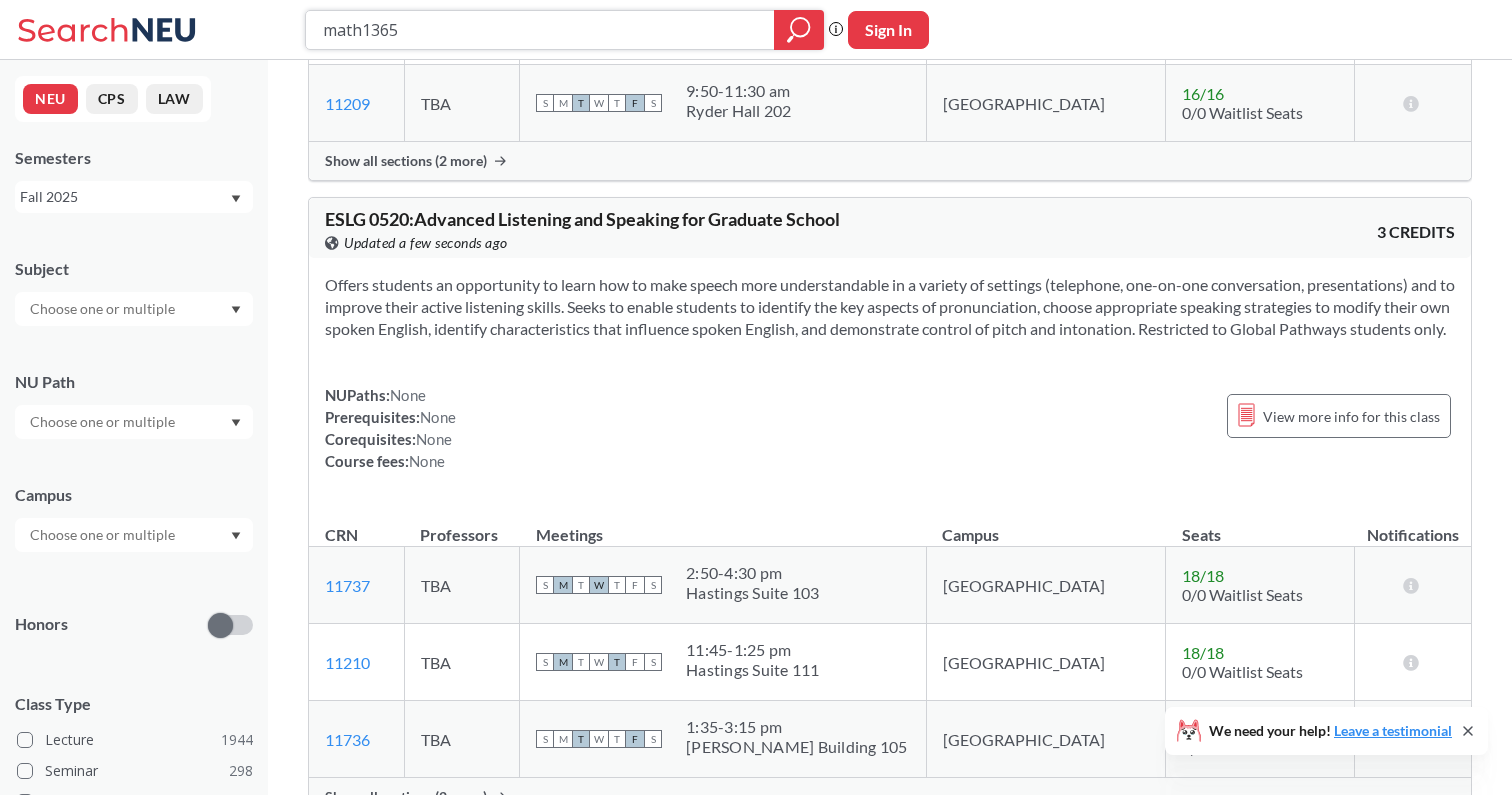type on "math 1365" 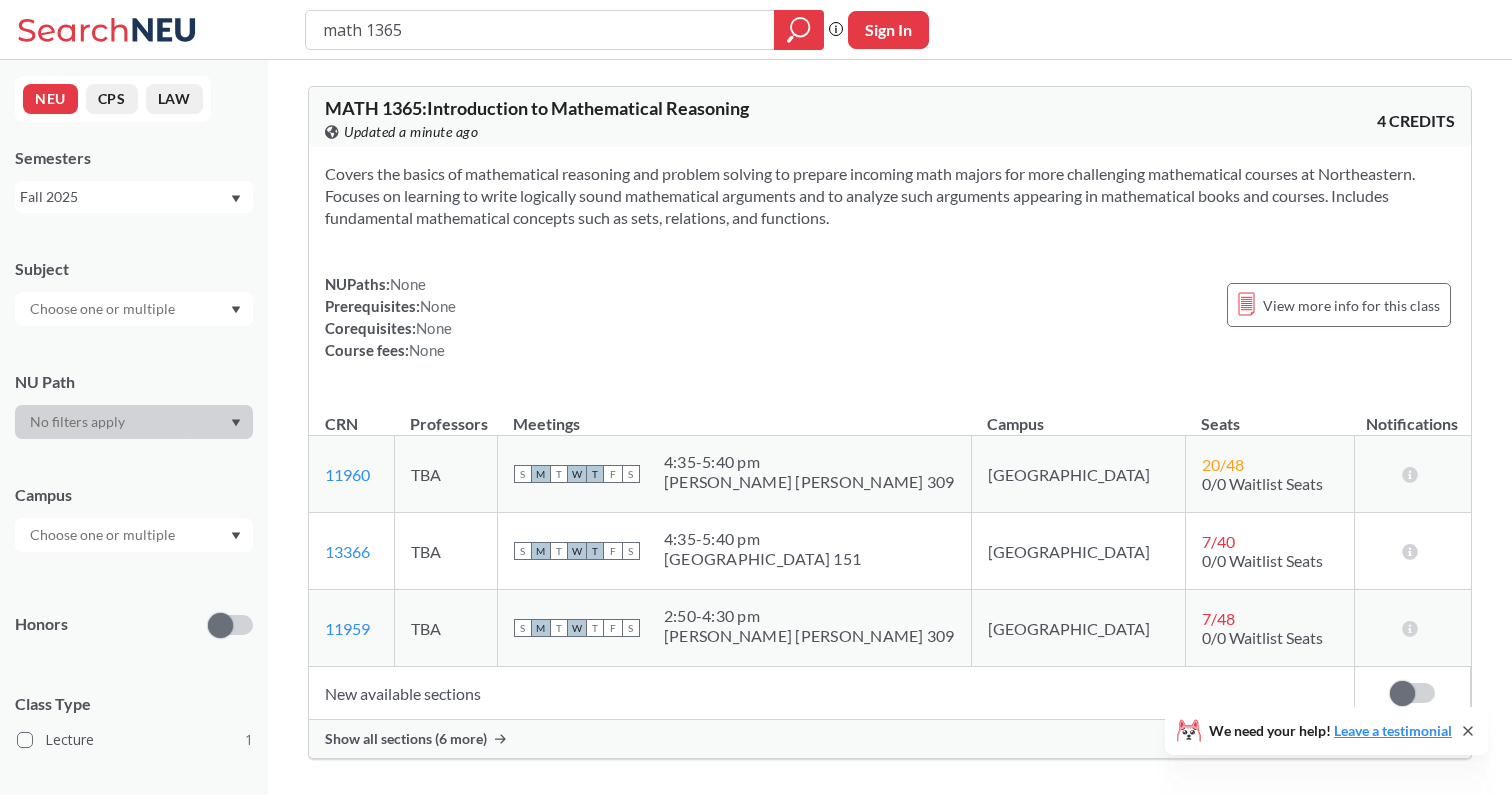 scroll, scrollTop: 0, scrollLeft: 0, axis: both 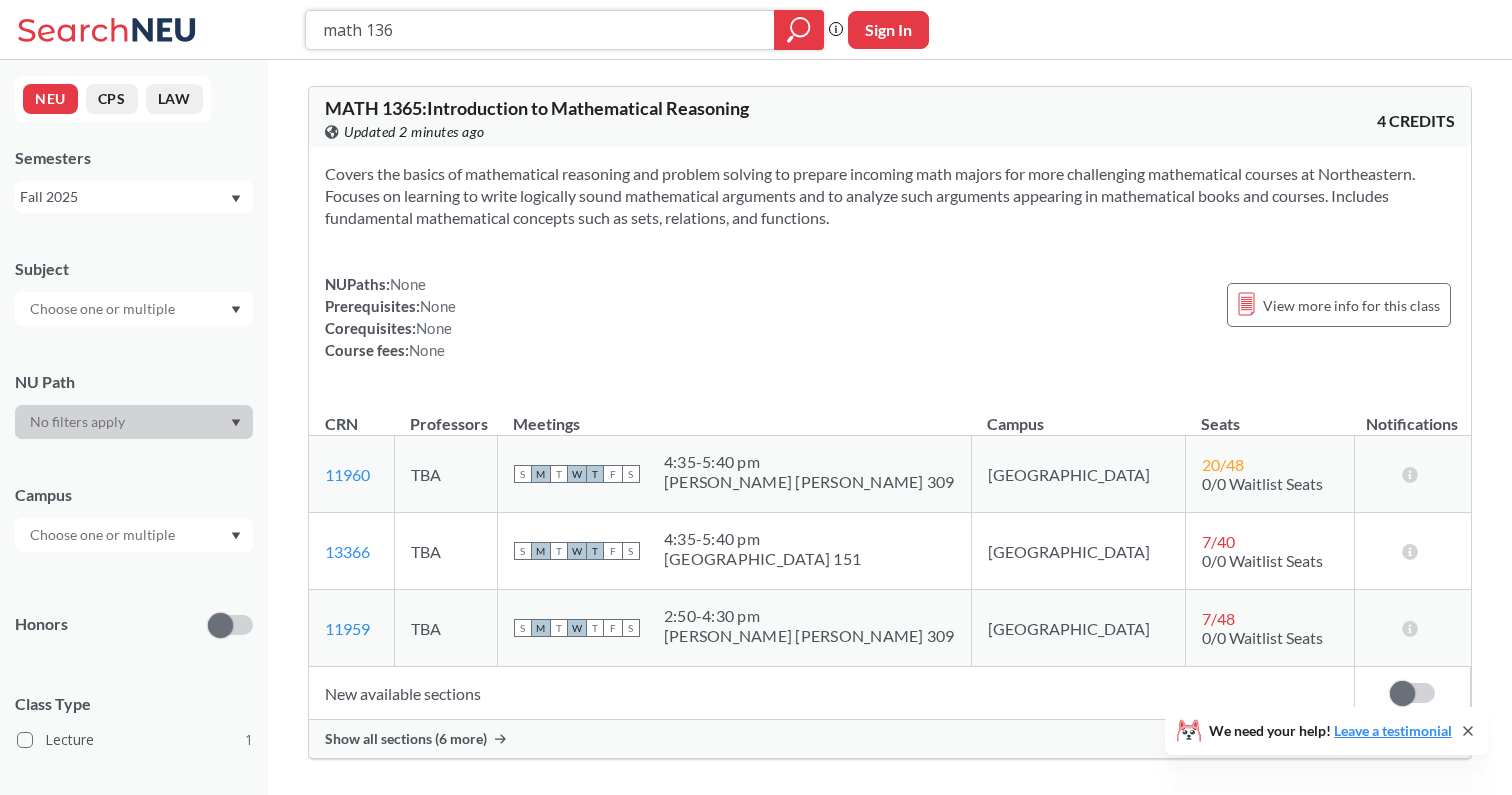 drag, startPoint x: 424, startPoint y: 27, endPoint x: 297, endPoint y: 31, distance: 127.06297 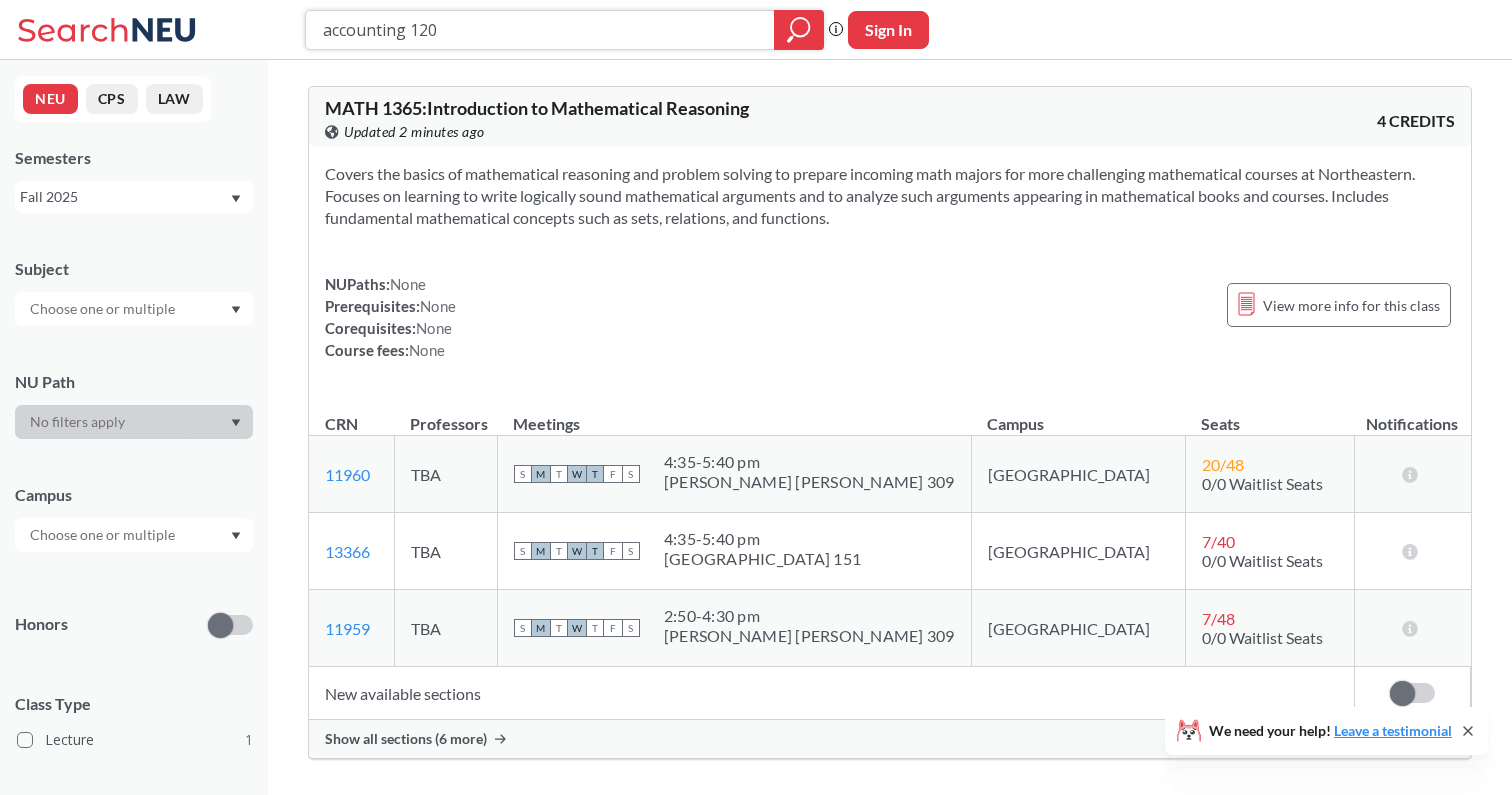 type on "accounting 1201" 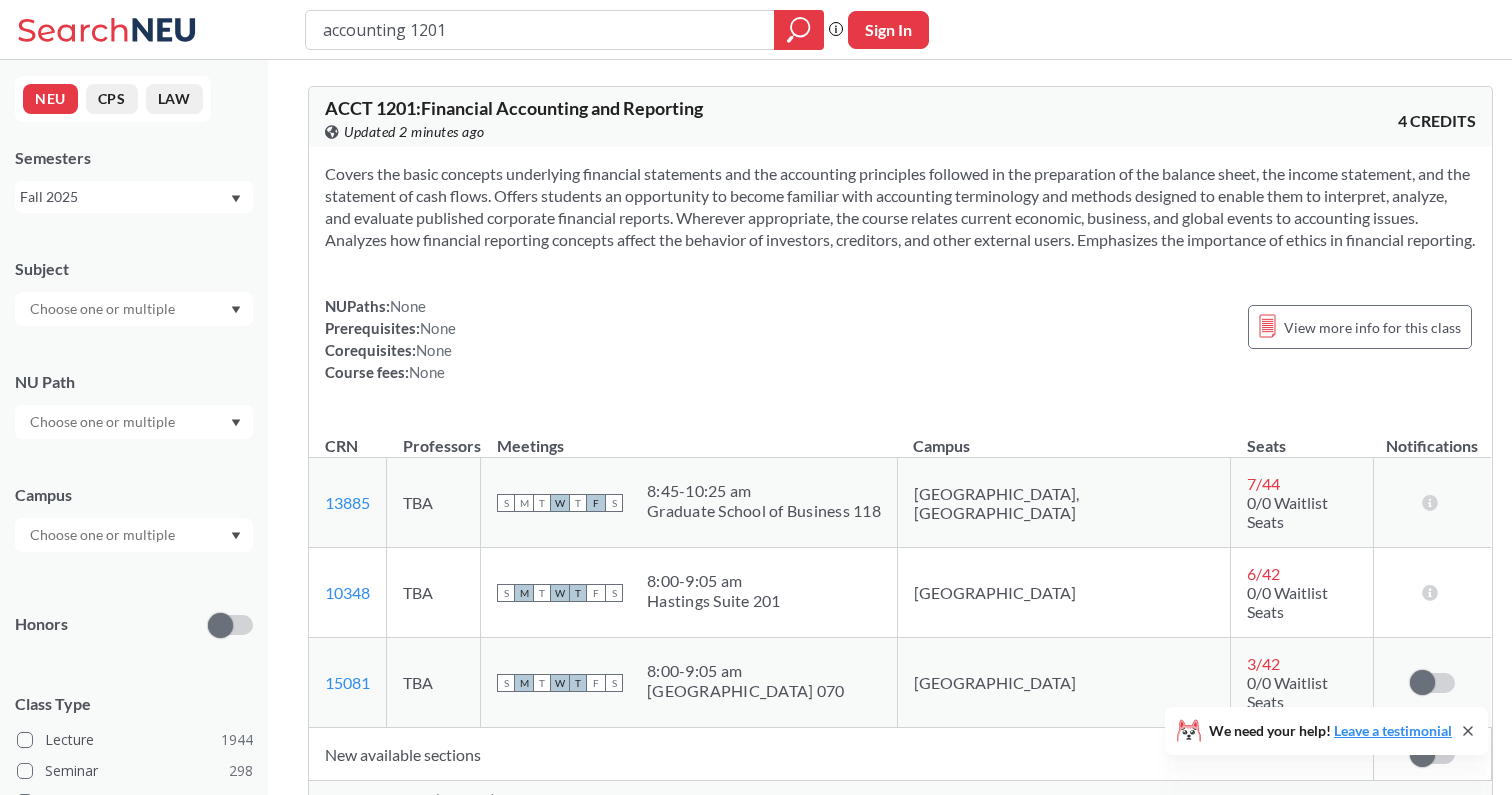 scroll, scrollTop: 0, scrollLeft: 0, axis: both 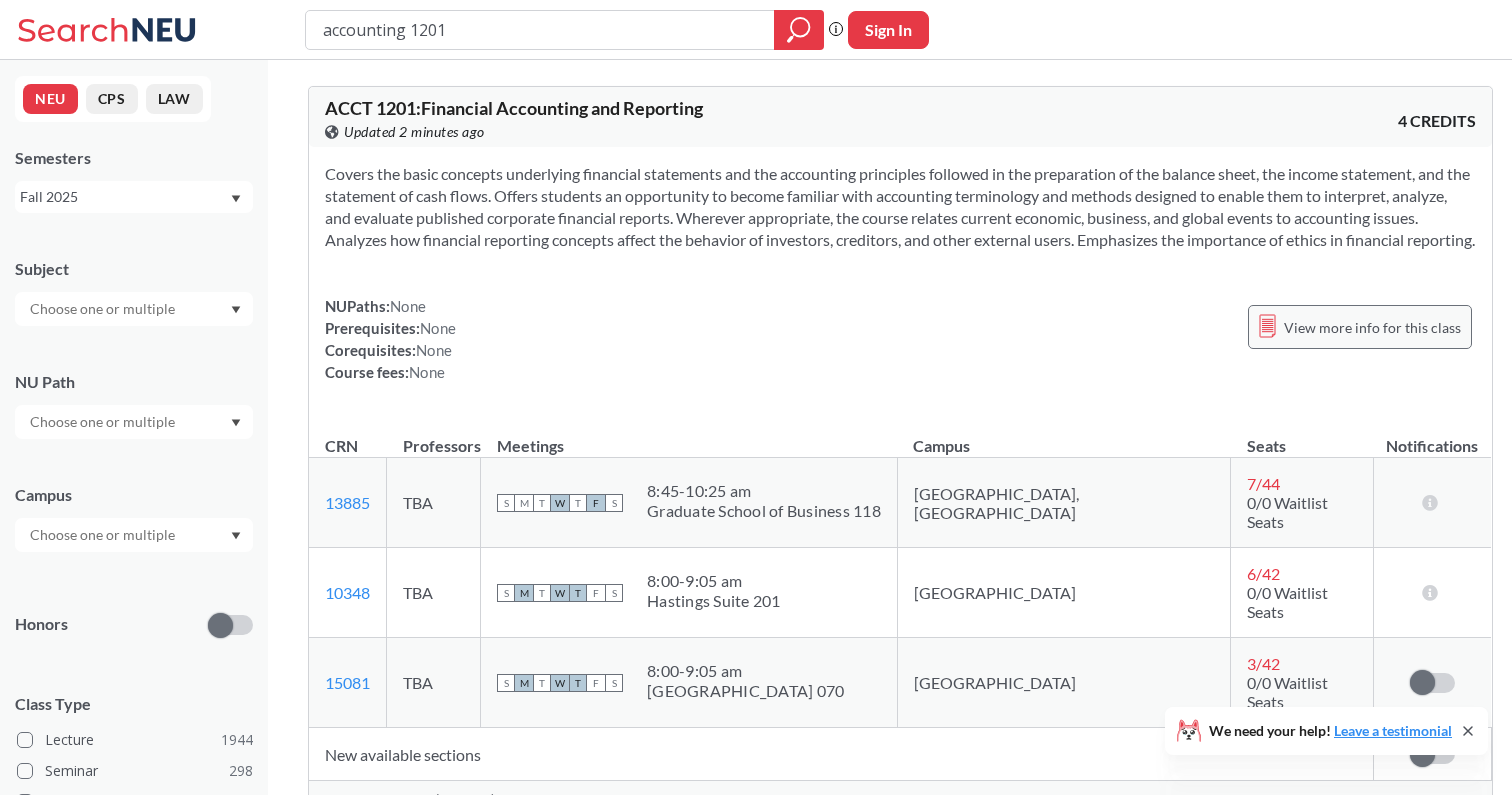 click on "View more info for this class" at bounding box center (1372, 327) 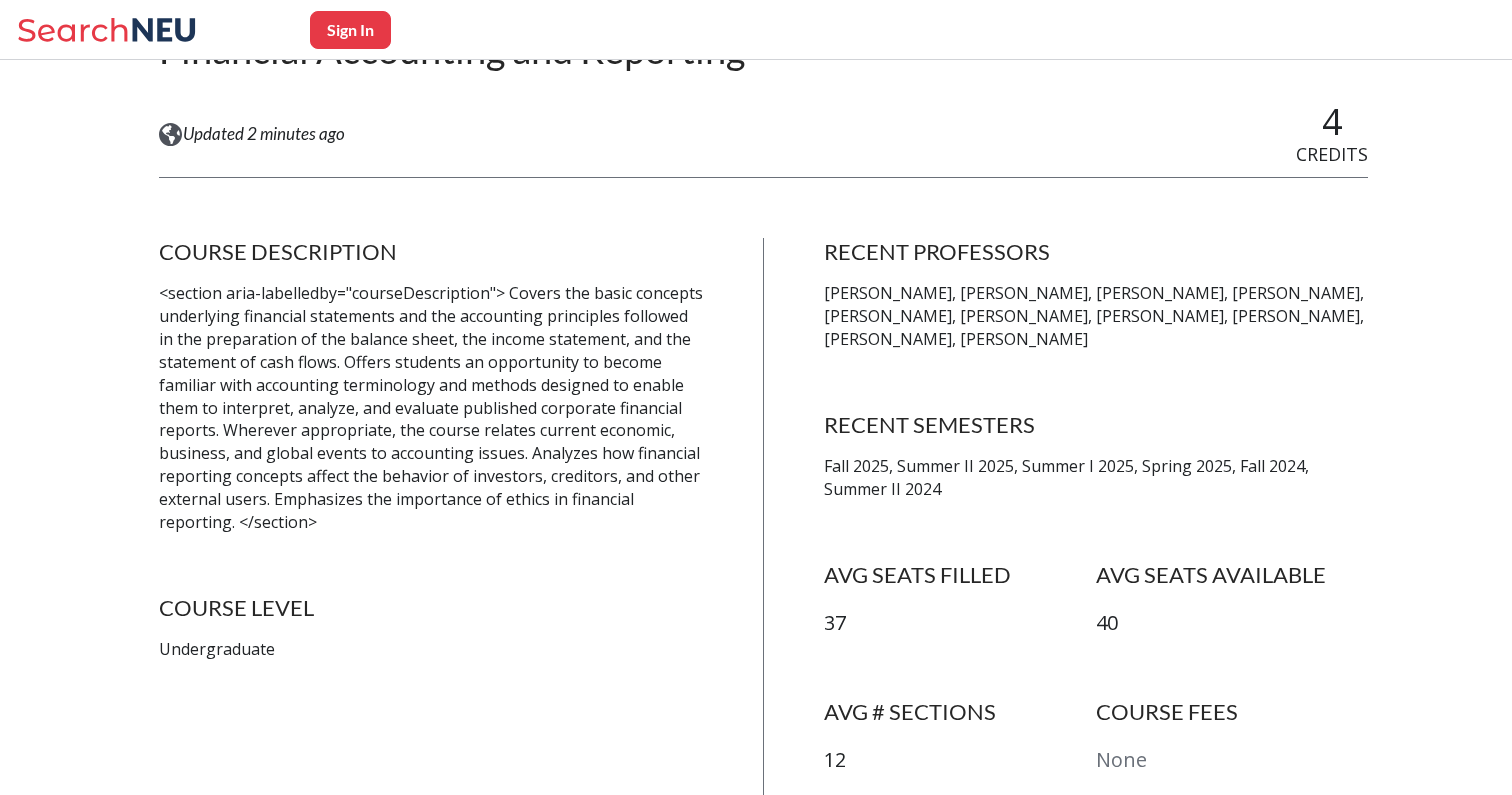 scroll, scrollTop: 275, scrollLeft: 0, axis: vertical 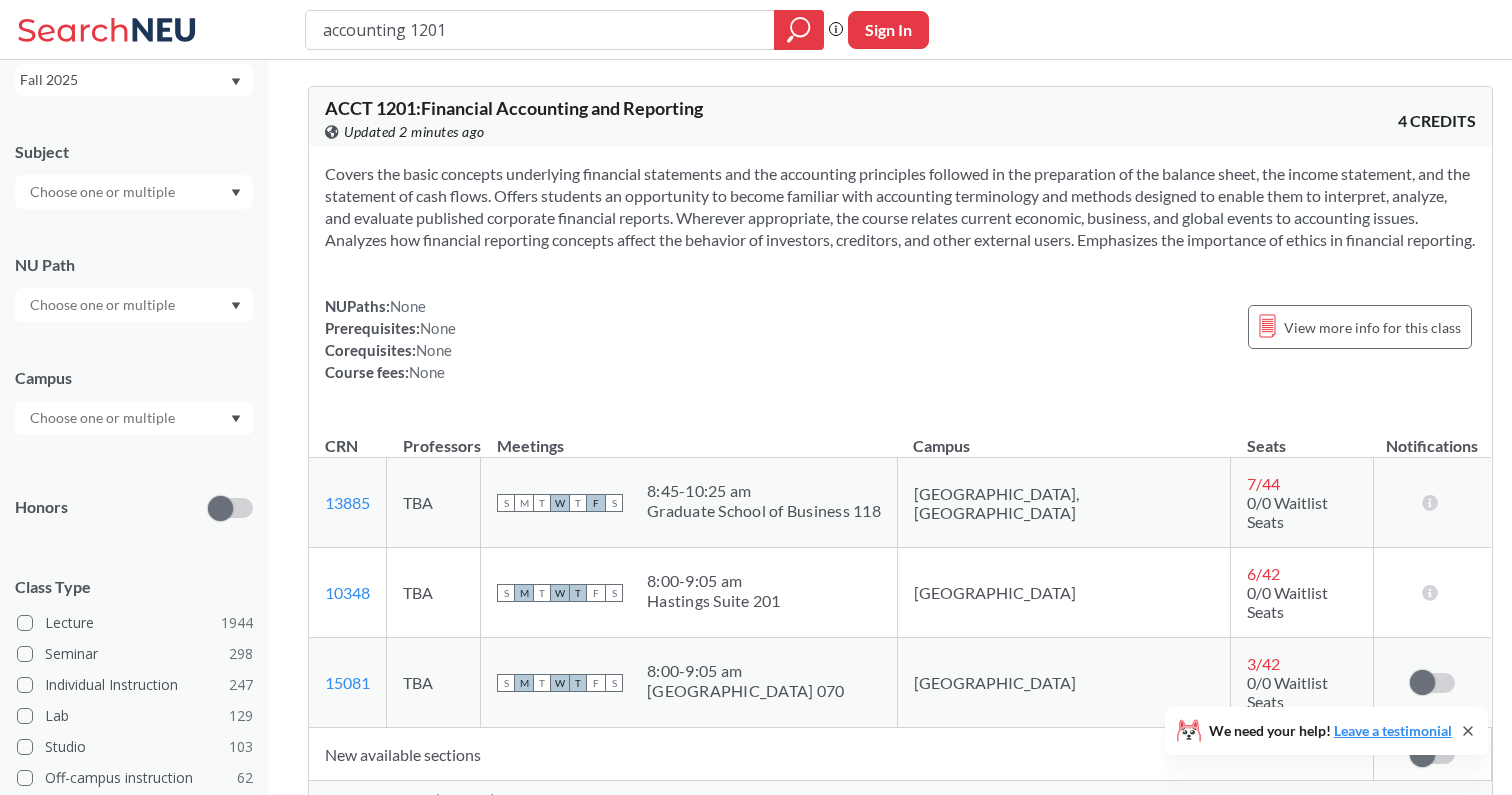 click at bounding box center [134, 418] 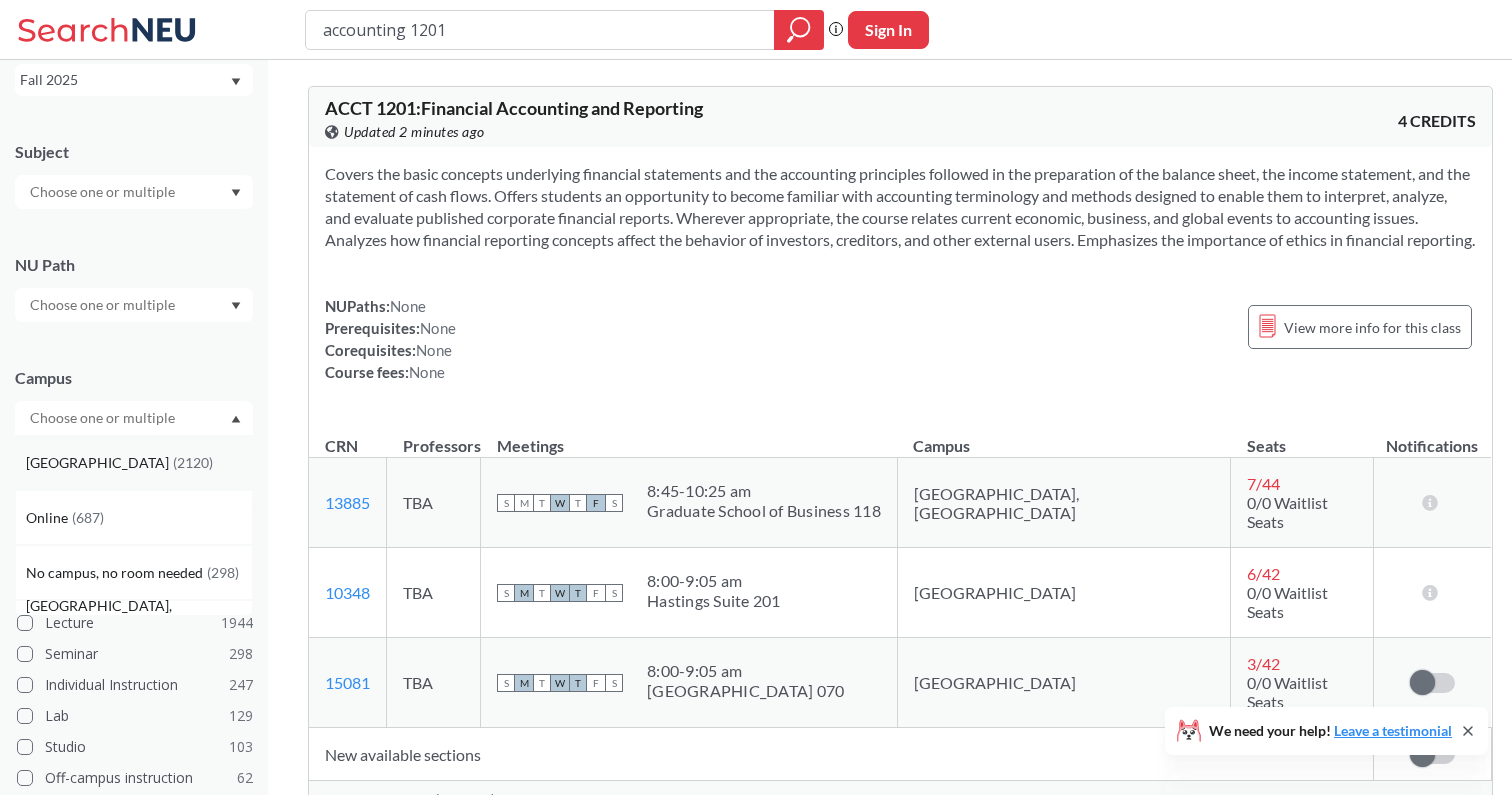 click on "[GEOGRAPHIC_DATA] ( 2120 )" at bounding box center [139, 463] 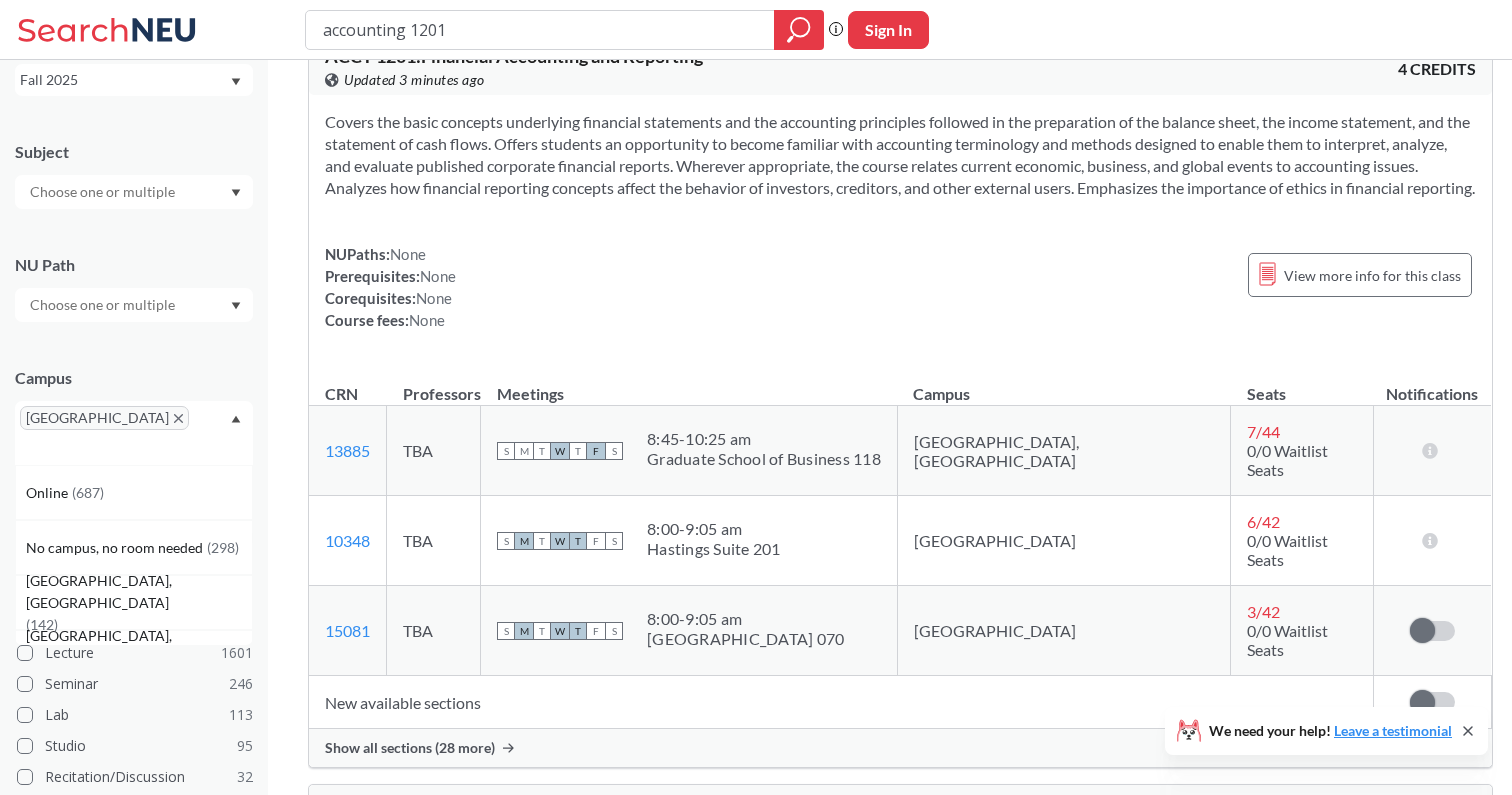 scroll, scrollTop: 182, scrollLeft: 0, axis: vertical 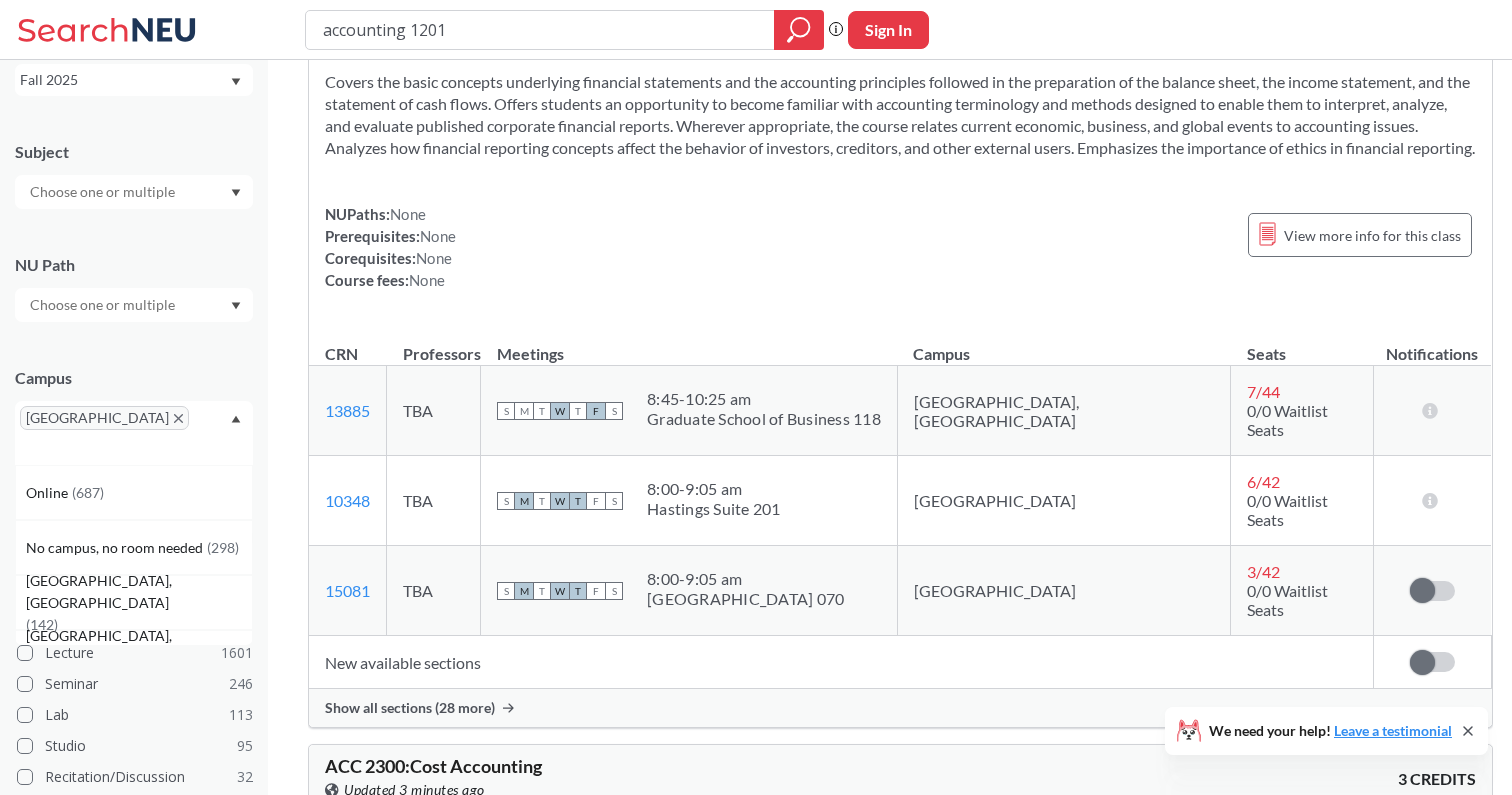 click on "Campus" at bounding box center [134, 378] 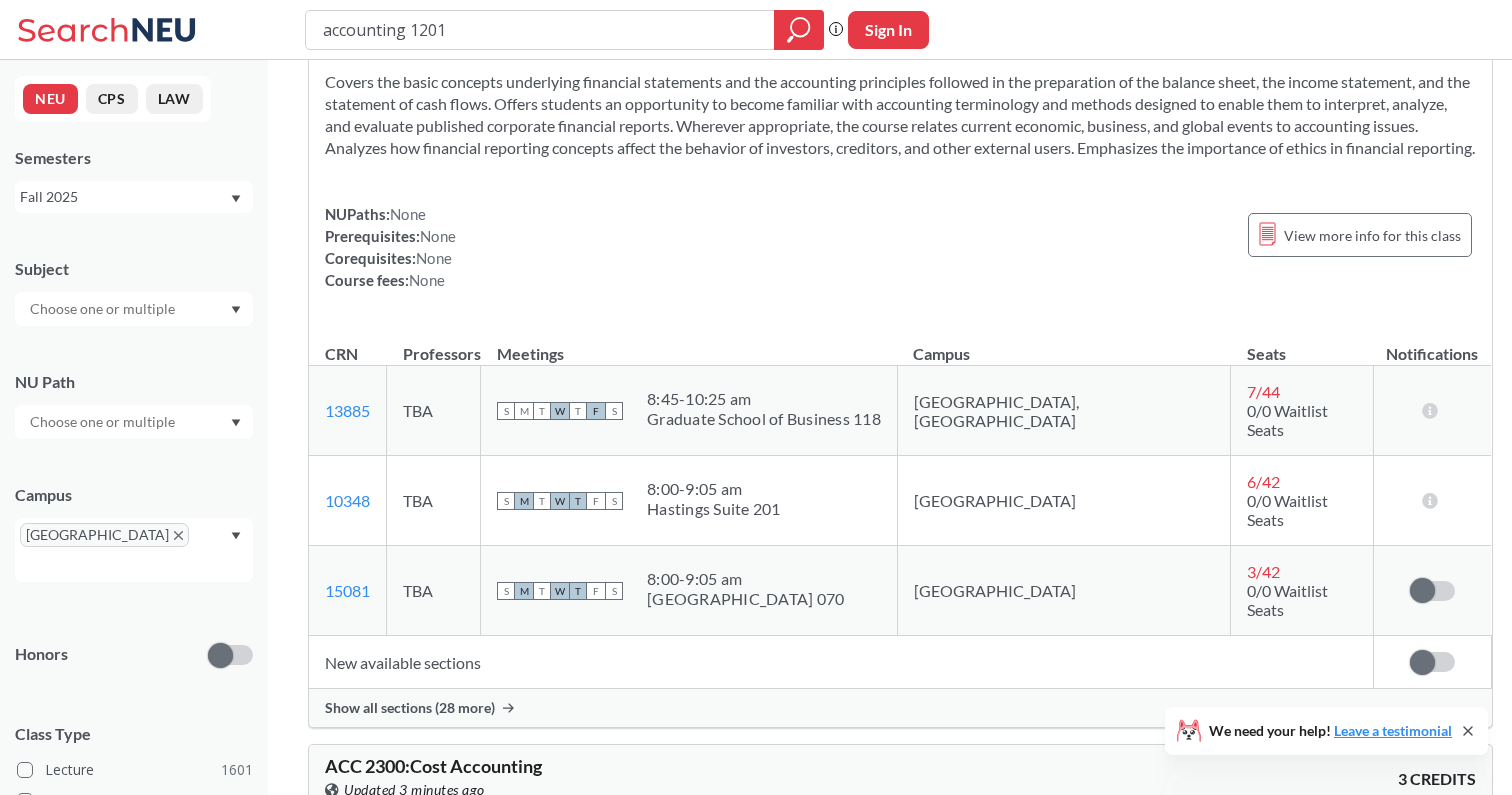 scroll, scrollTop: 0, scrollLeft: 0, axis: both 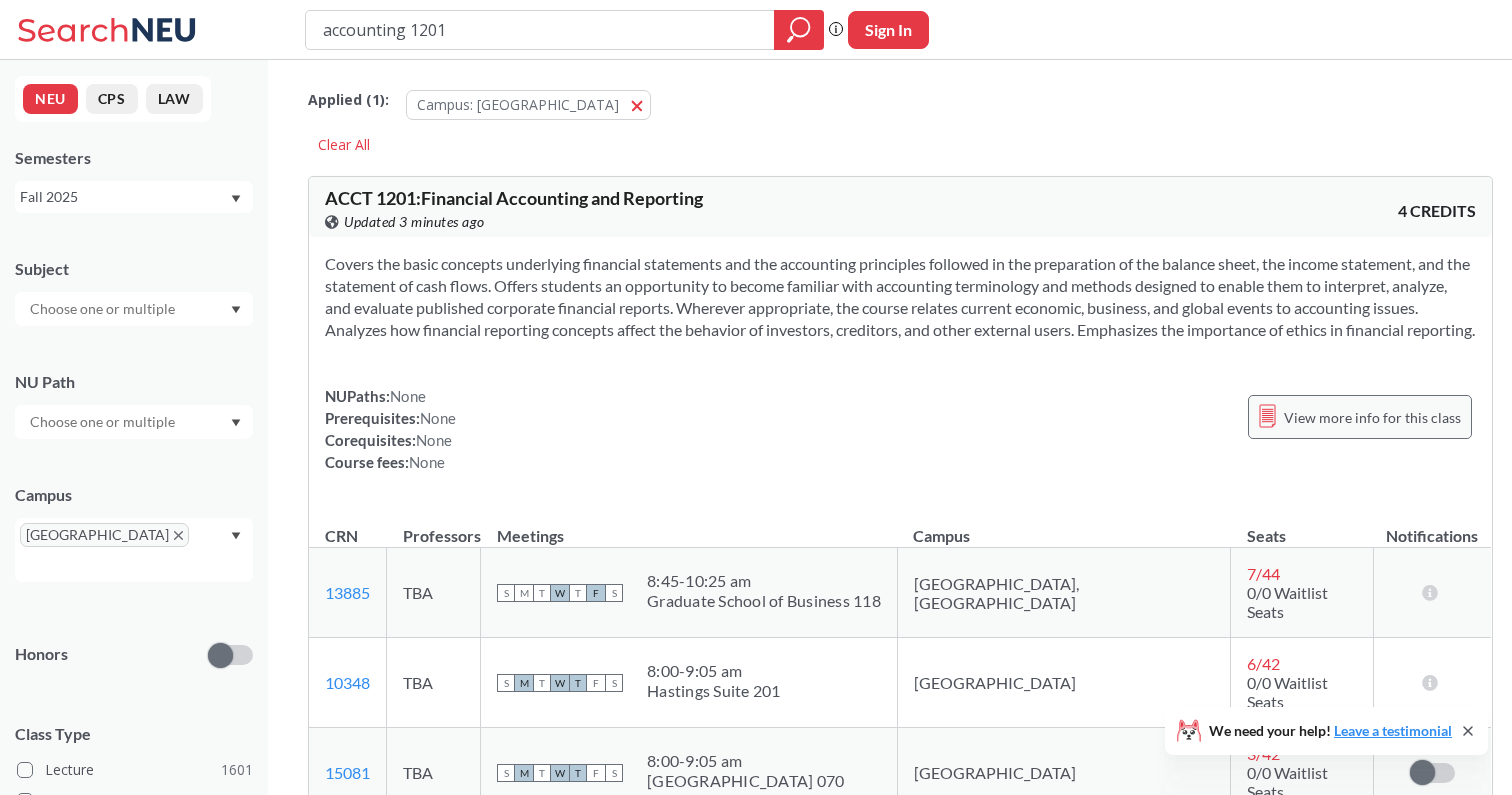 click on "View more info for this class" at bounding box center [1372, 417] 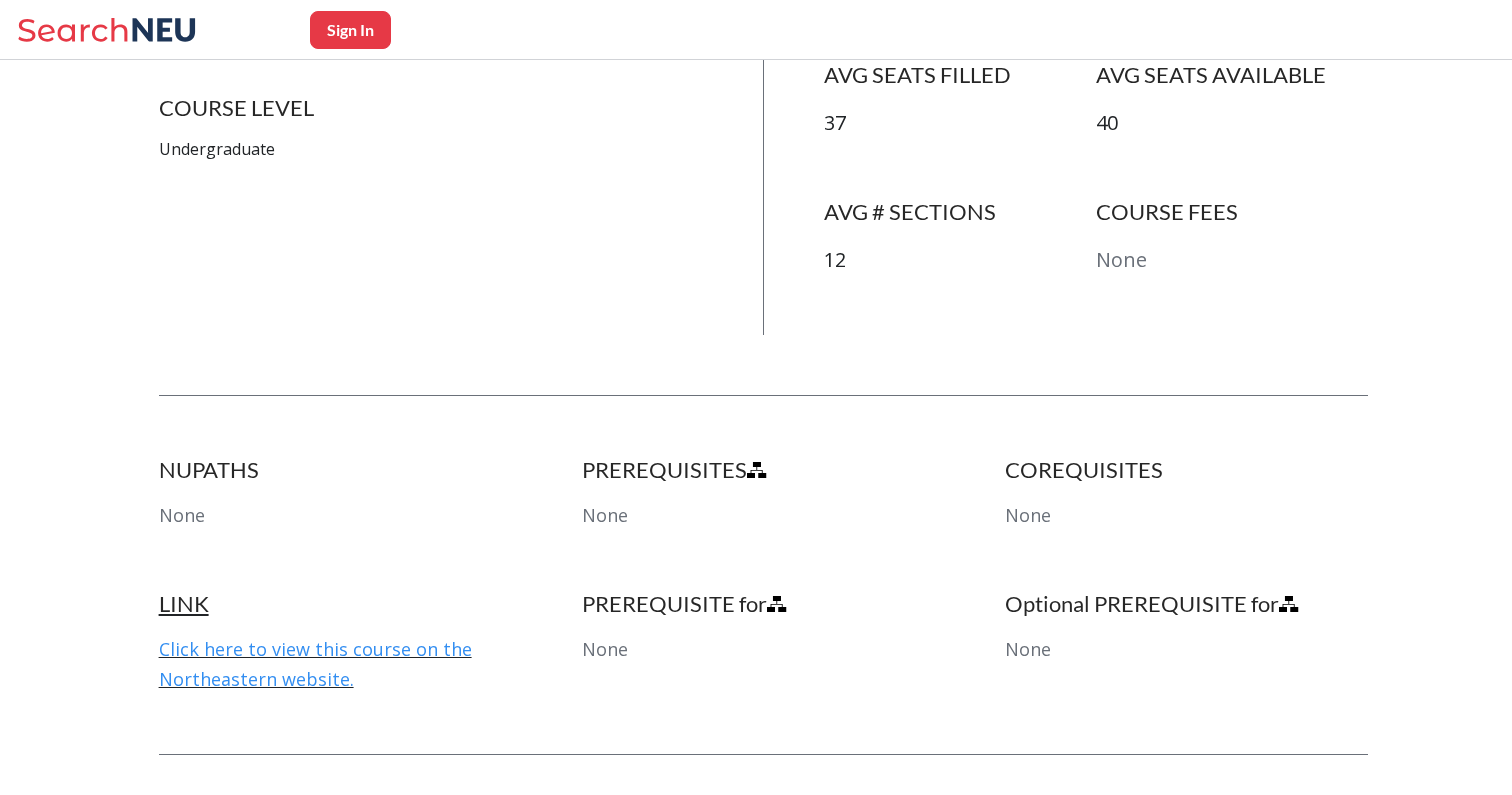 scroll, scrollTop: 767, scrollLeft: 0, axis: vertical 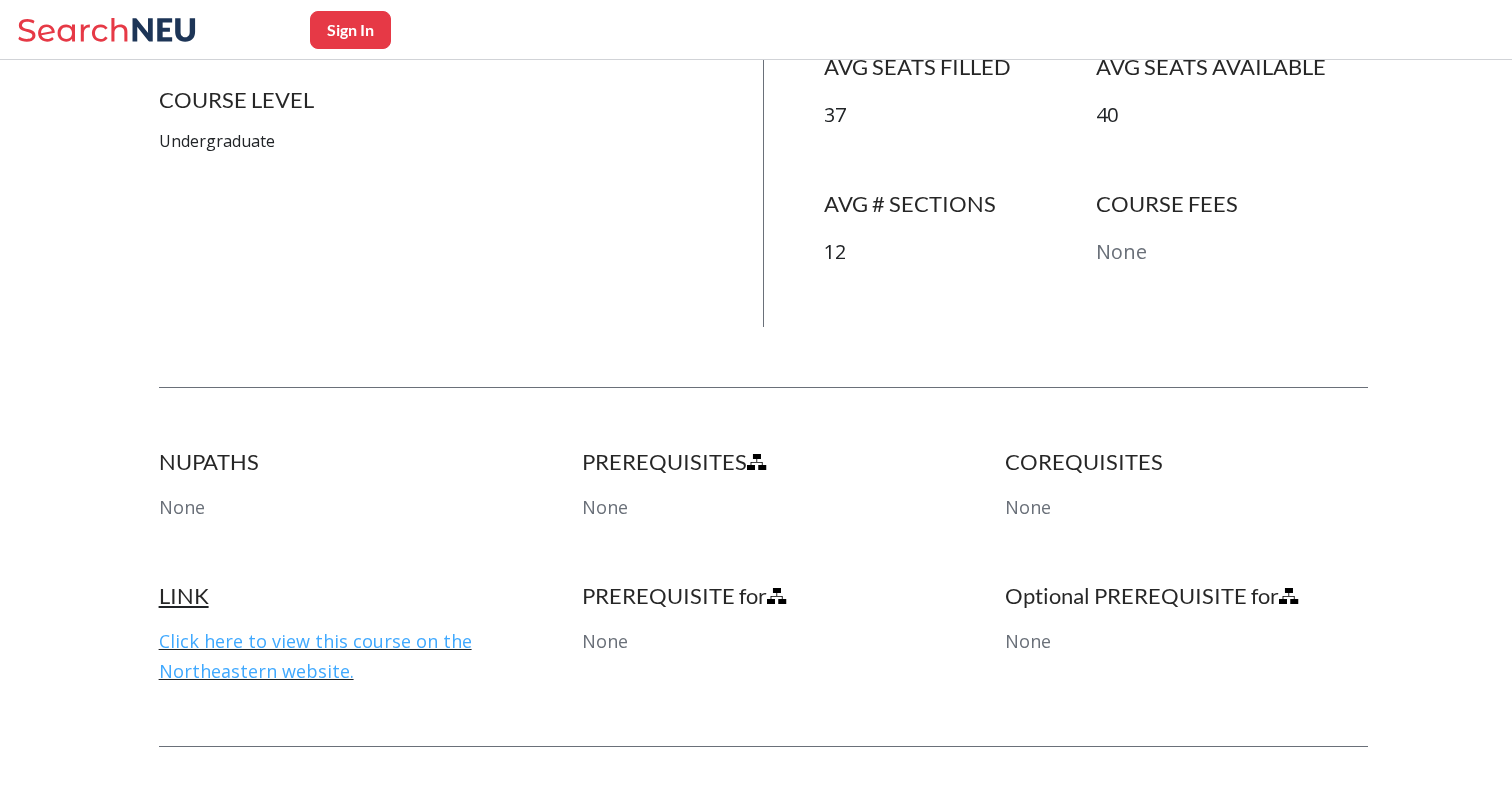 click on "Click here to view this course on the Northeastern website." at bounding box center (315, 656) 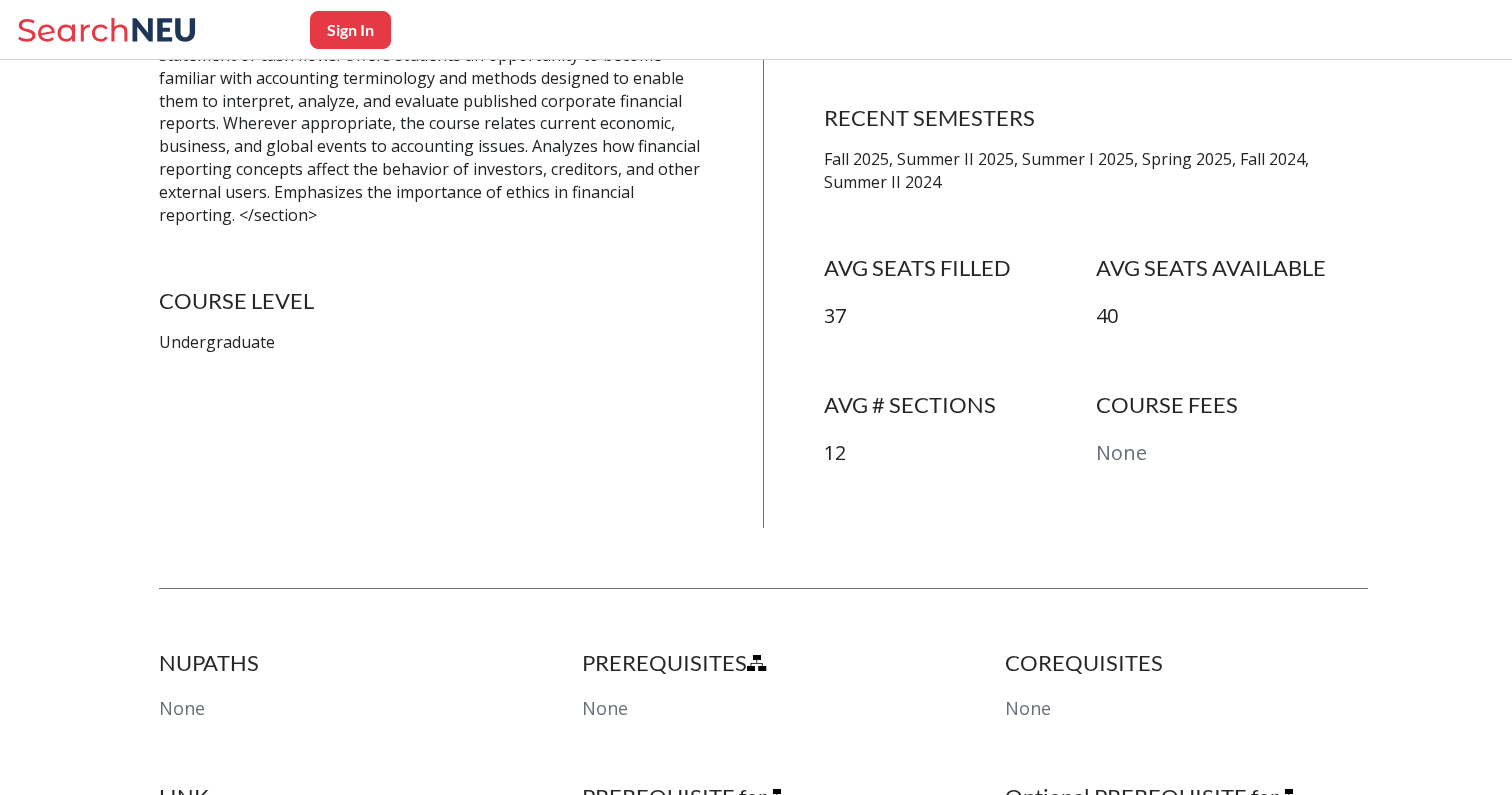 scroll, scrollTop: 564, scrollLeft: 0, axis: vertical 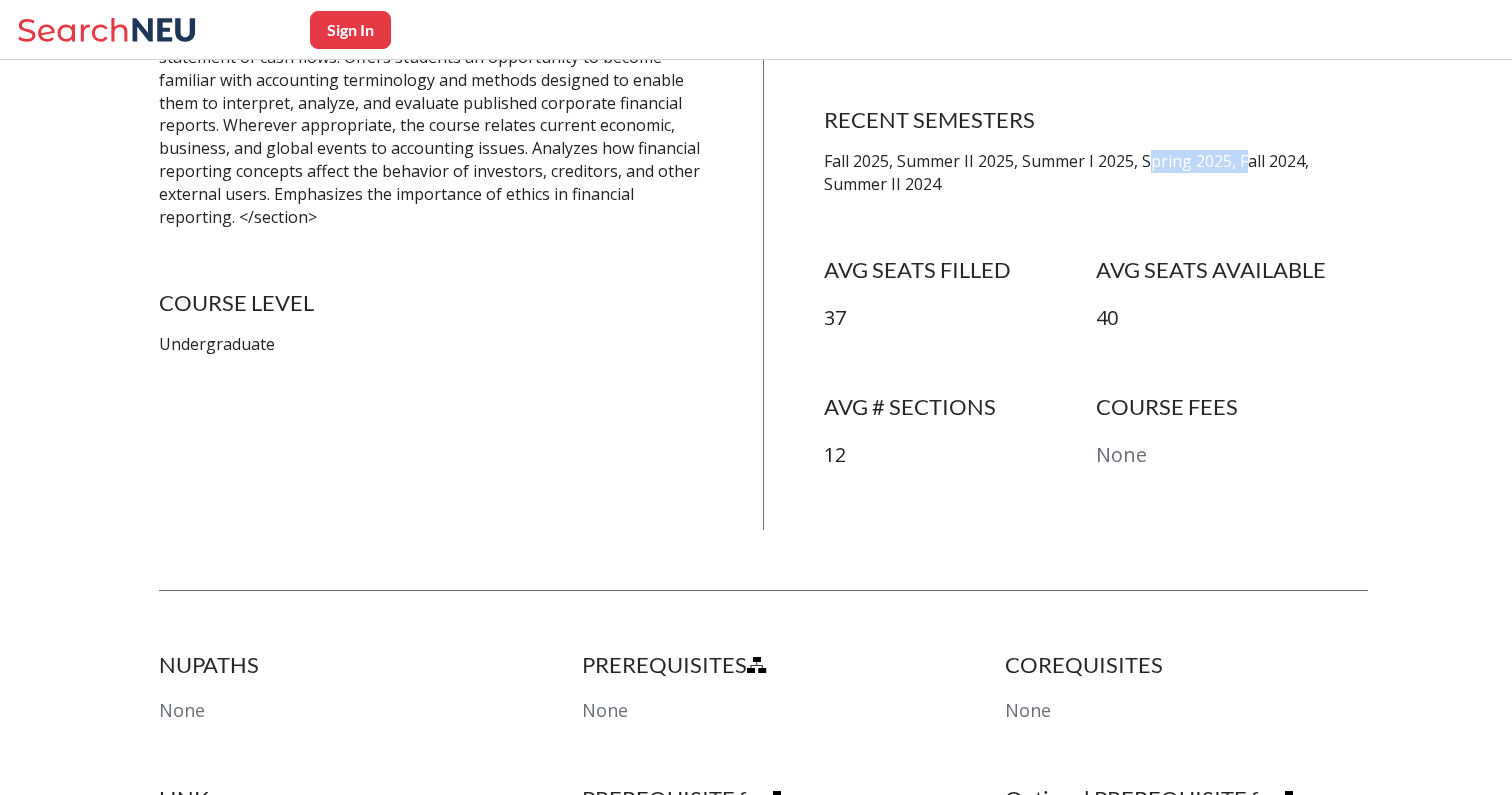 drag, startPoint x: 1150, startPoint y: 153, endPoint x: 1253, endPoint y: 150, distance: 103.04368 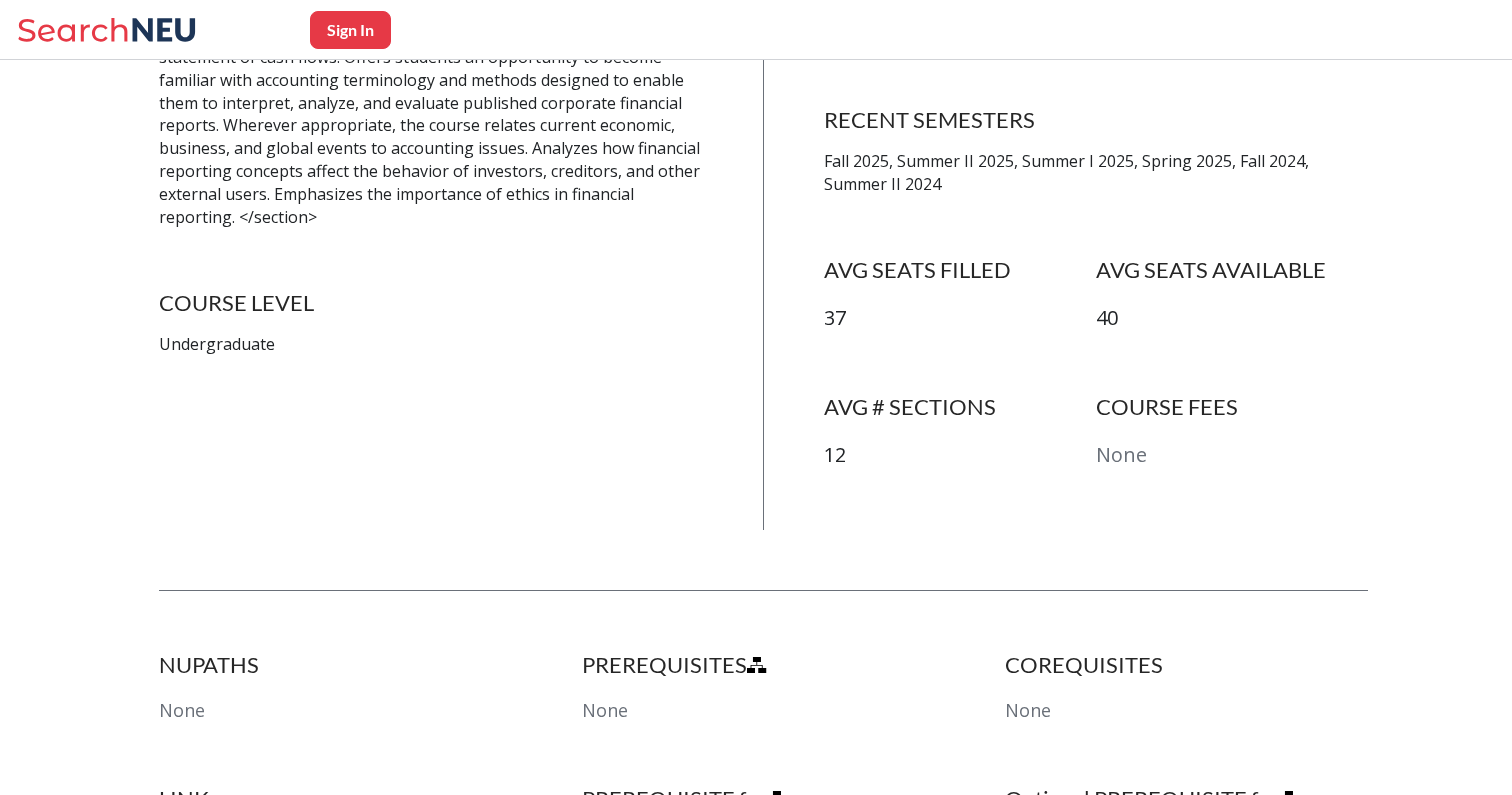 click on "RECENT PROFESSORS [PERSON_NAME], [PERSON_NAME], [PERSON_NAME], [PERSON_NAME], [PERSON_NAME], [PERSON_NAME], [PERSON_NAME], [PERSON_NAME], [PERSON_NAME], [PERSON_NAME] RECENT SEMESTERS Fall 2025, Summer II 2025, Summer I 2025, Spring 2025, Fall 2024, Summer II 2024 AVG SEATS FILLED 37 AVG SEATS AVAILABLE 40 AVG # SECTIONS 12 COURSE FEES None" at bounding box center [1096, 231] 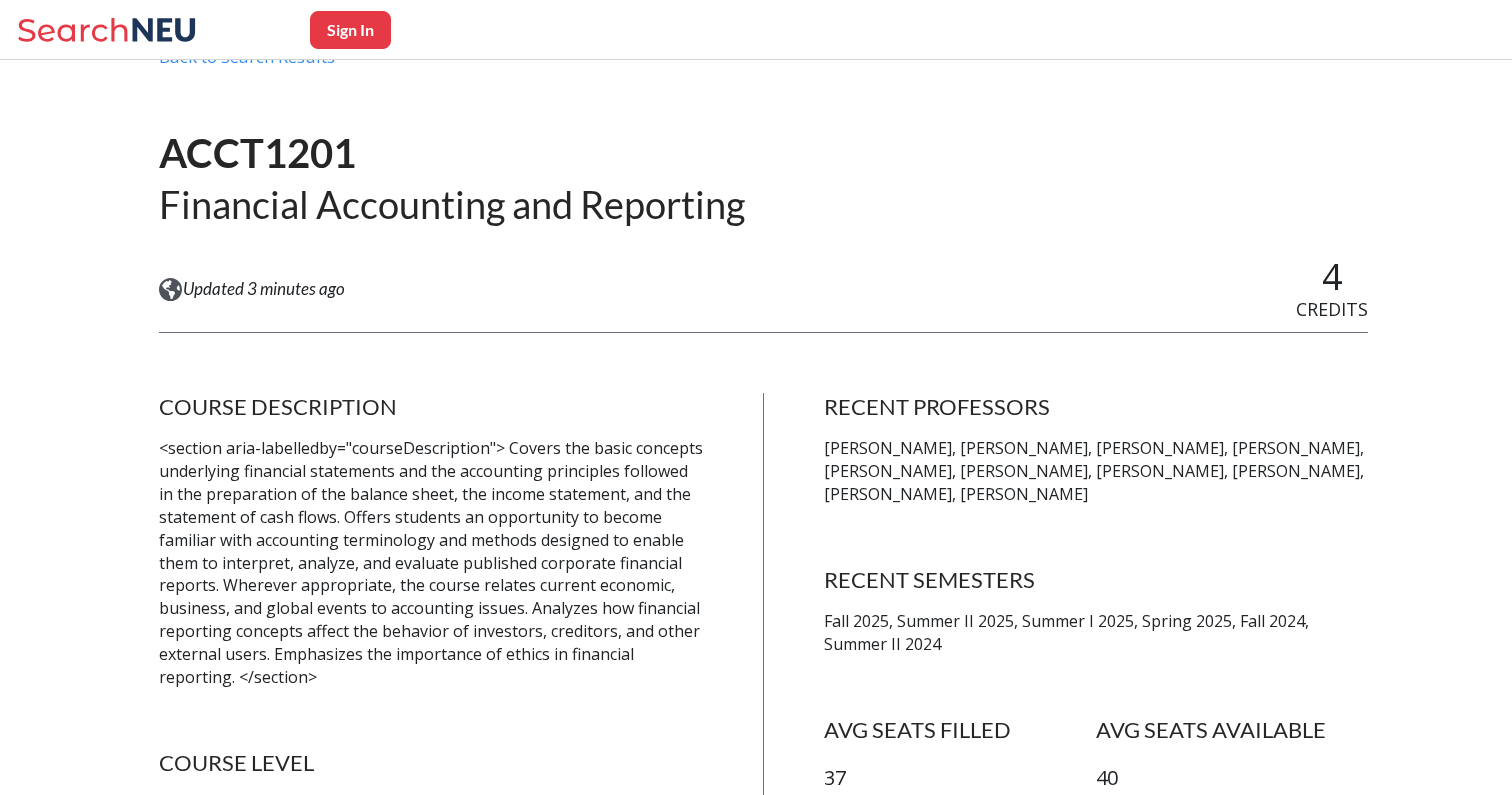 scroll, scrollTop: 27, scrollLeft: 0, axis: vertical 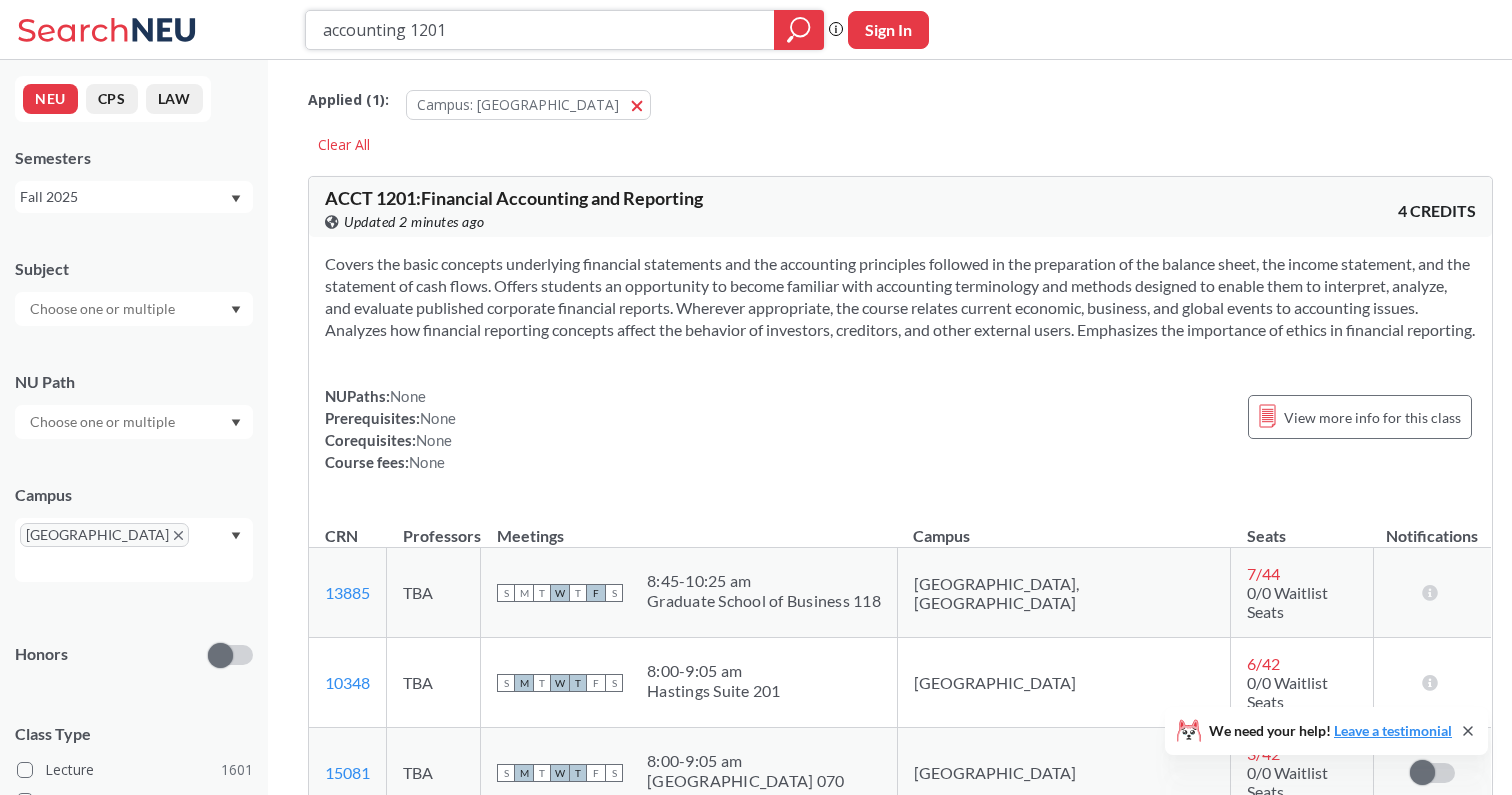 click on "accounting 1201" at bounding box center (540, 30) 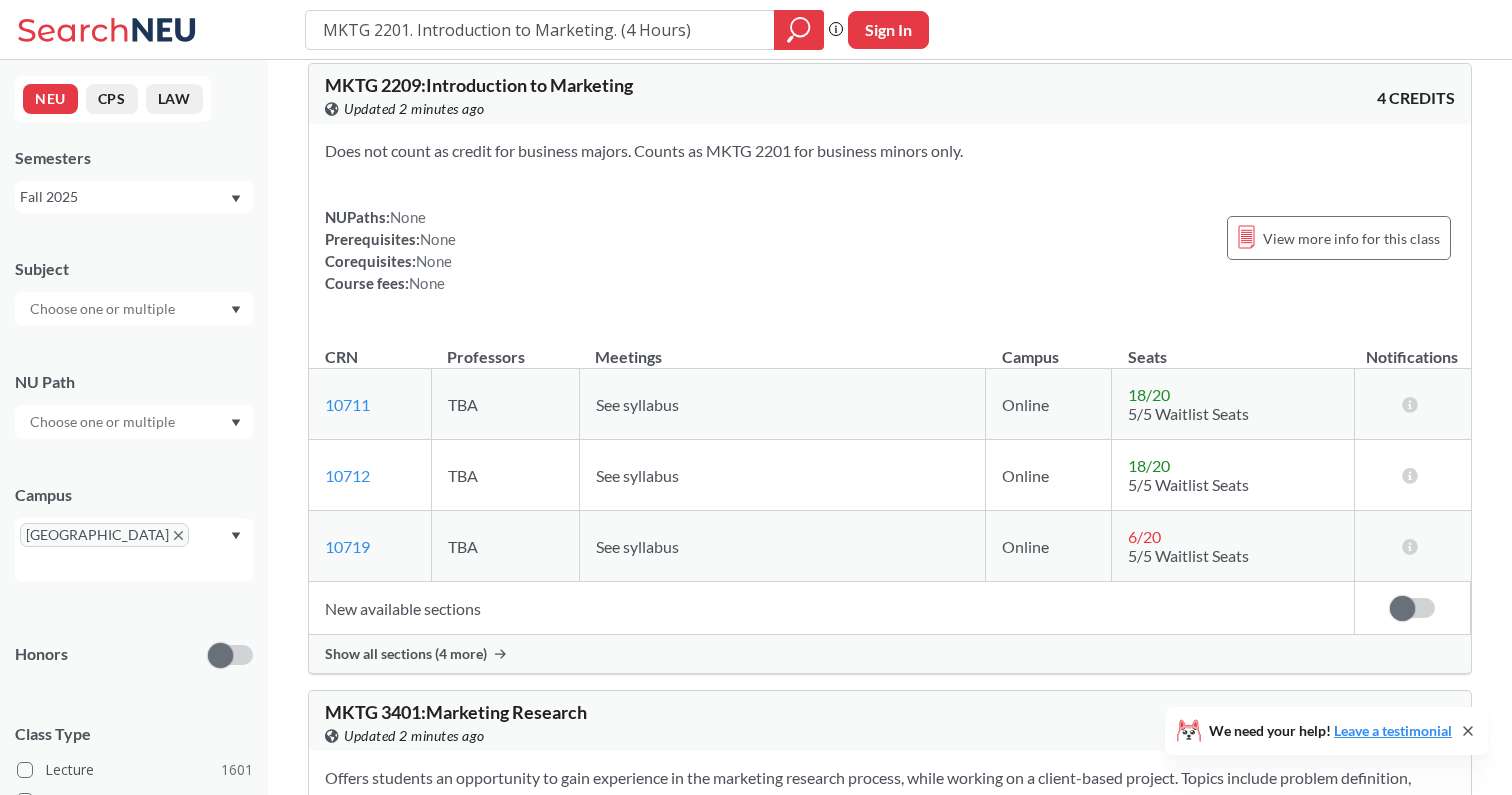 scroll, scrollTop: 804, scrollLeft: 0, axis: vertical 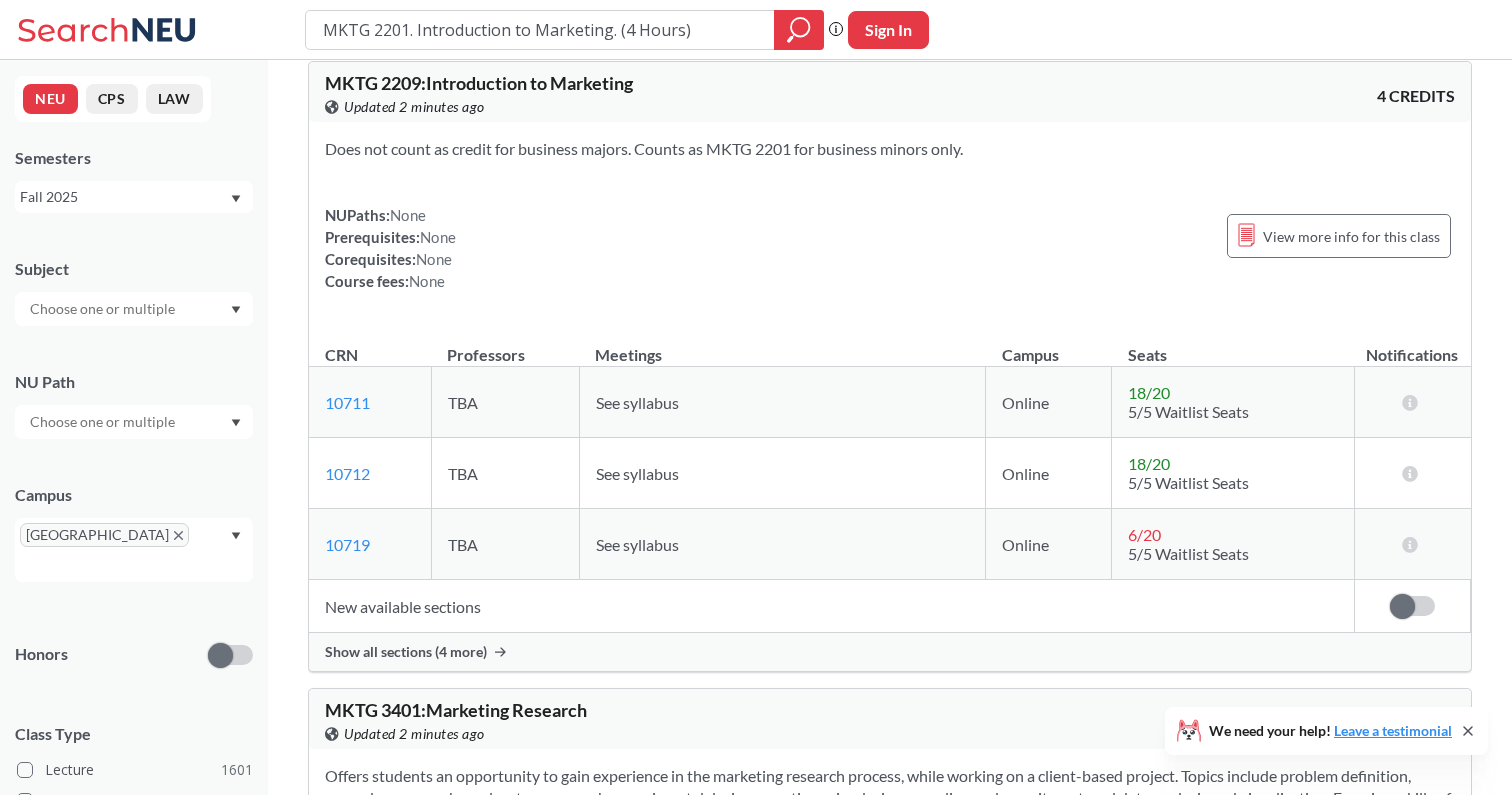 drag, startPoint x: 704, startPoint y: 23, endPoint x: 364, endPoint y: 45, distance: 340.71103 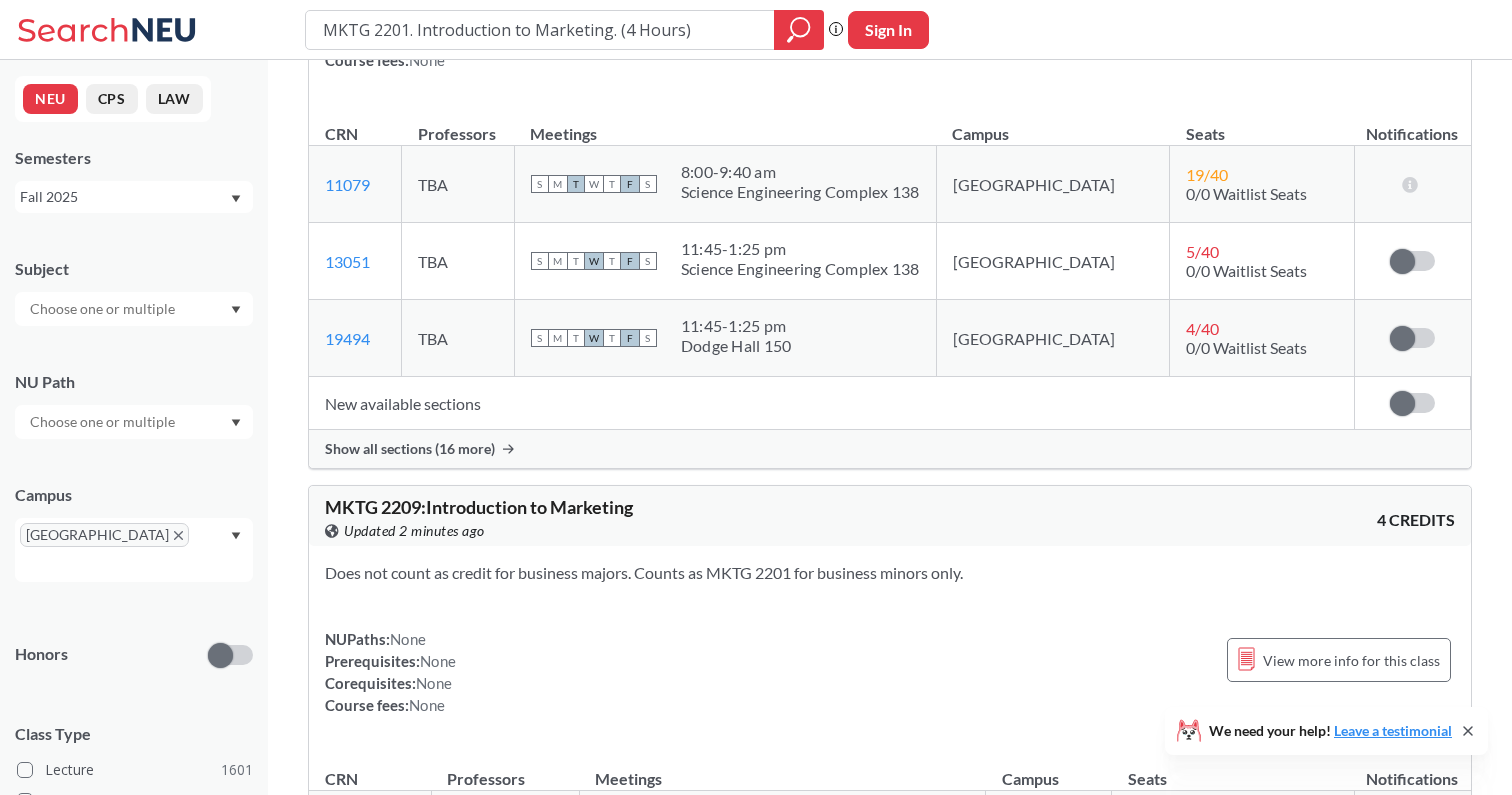 drag, startPoint x: 694, startPoint y: 37, endPoint x: 278, endPoint y: -44, distance: 423.81247 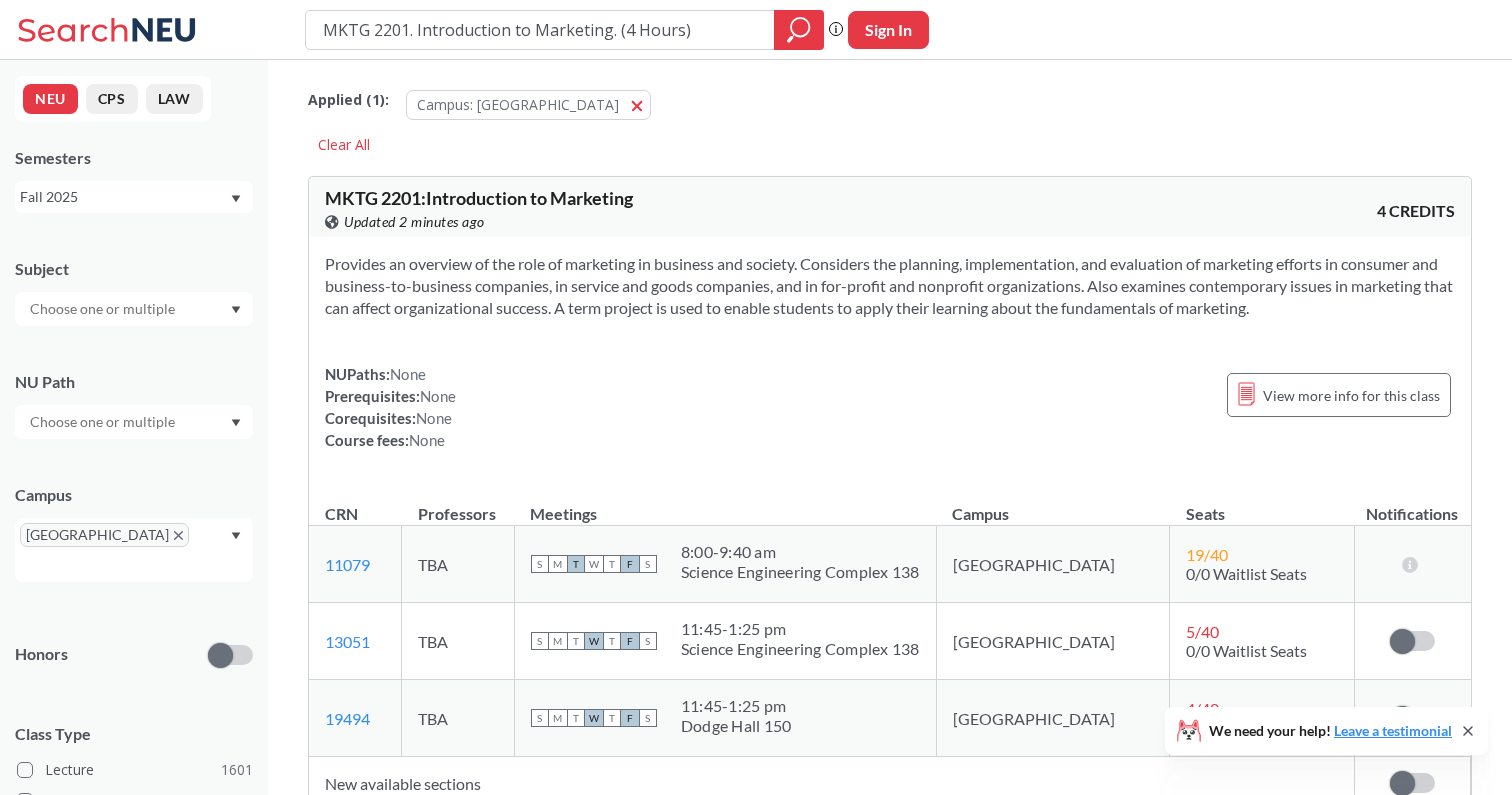 scroll, scrollTop: 0, scrollLeft: 0, axis: both 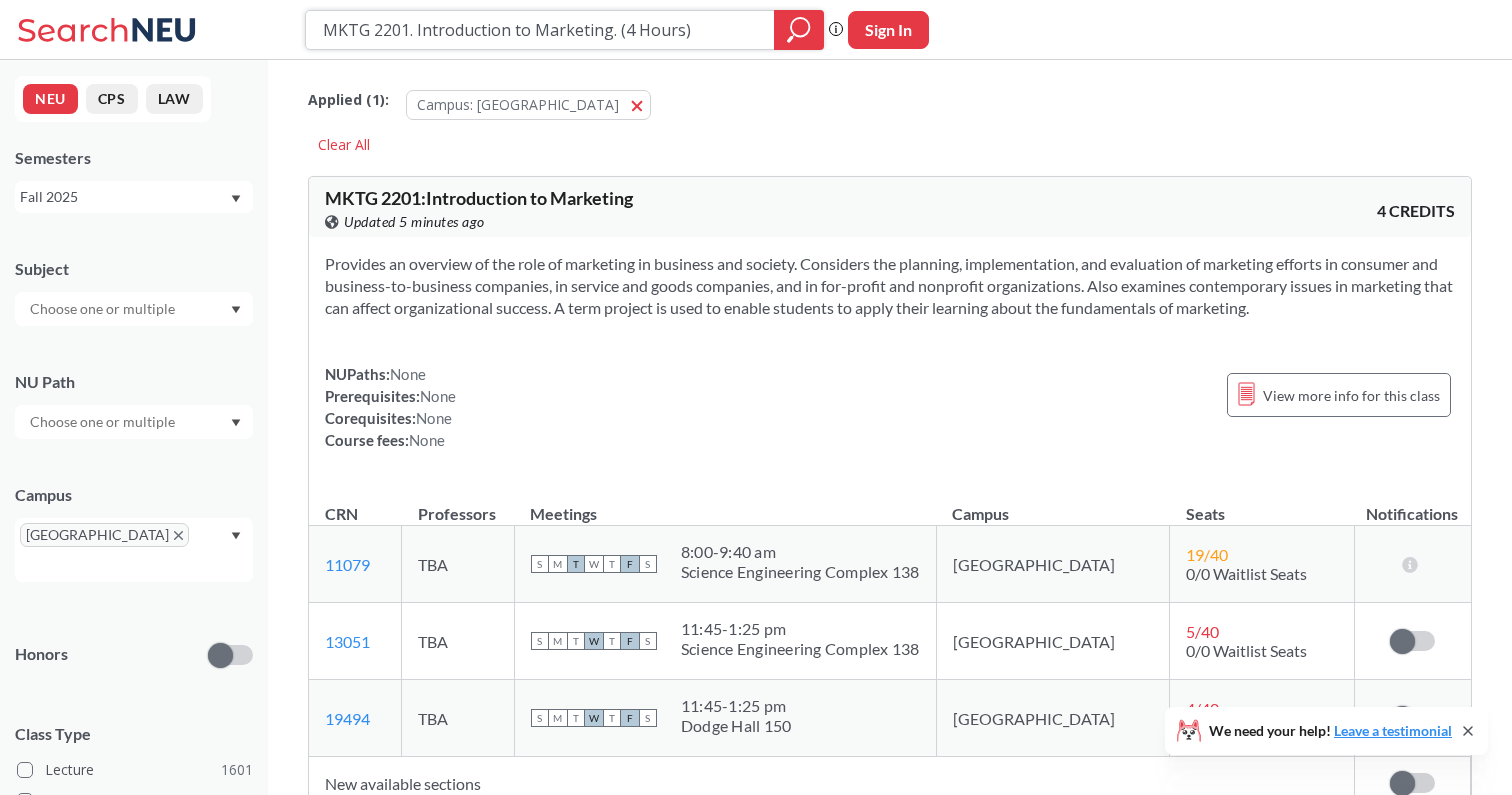 click on "MKTG 2201. Introduction to Marketing. (4 Hours)" at bounding box center [540, 30] 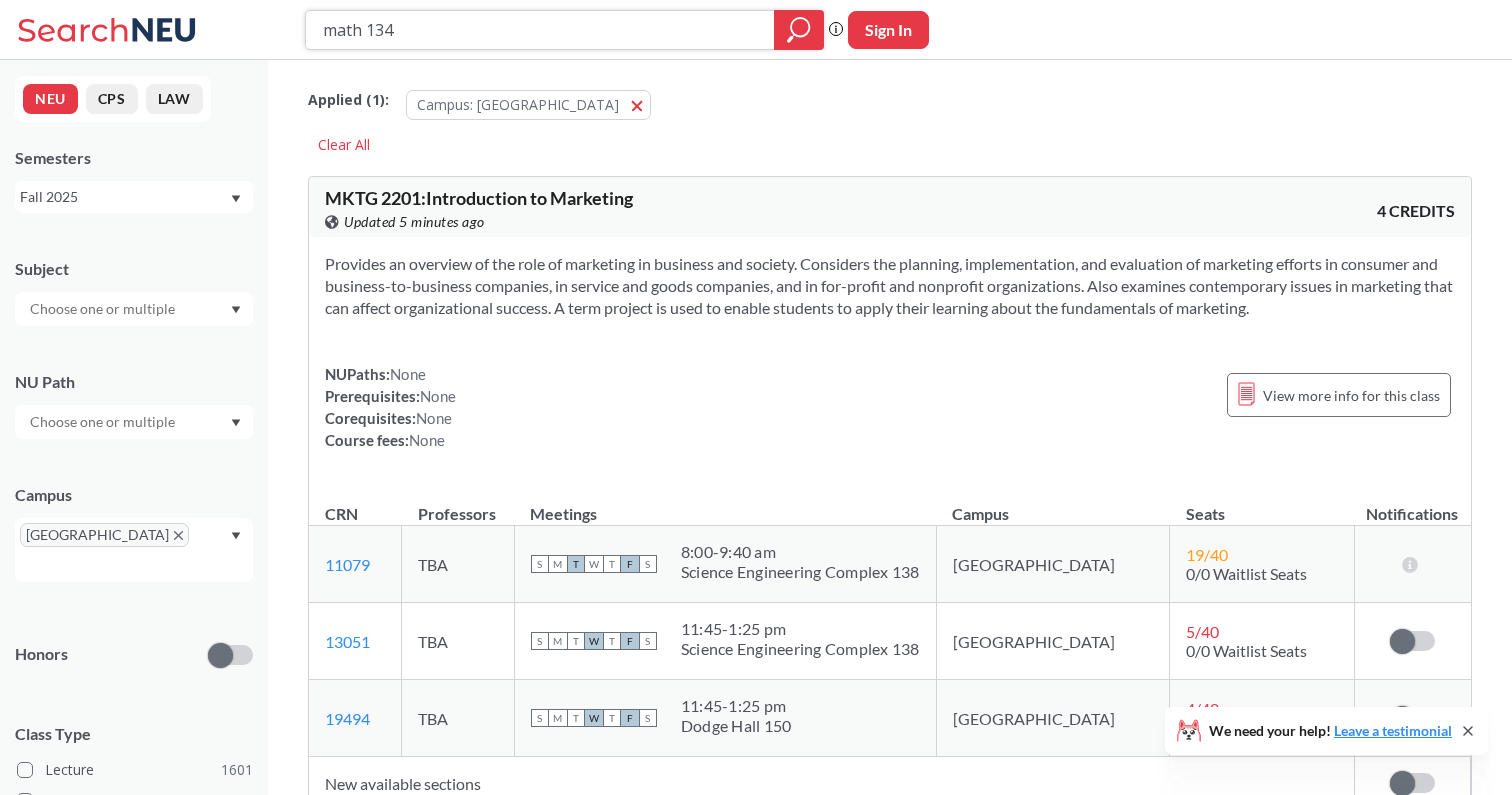 type on "math 1342" 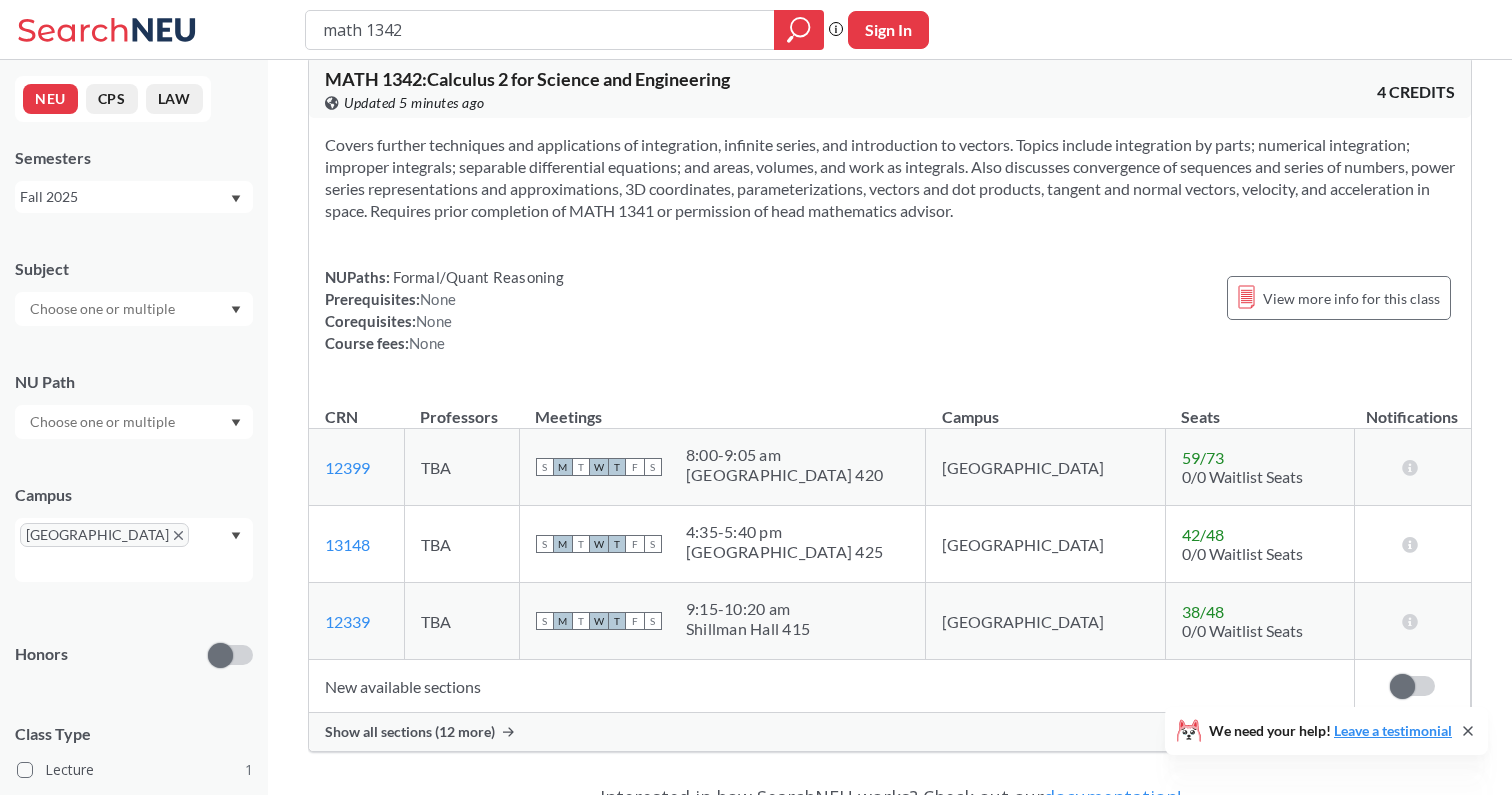 scroll, scrollTop: 124, scrollLeft: 0, axis: vertical 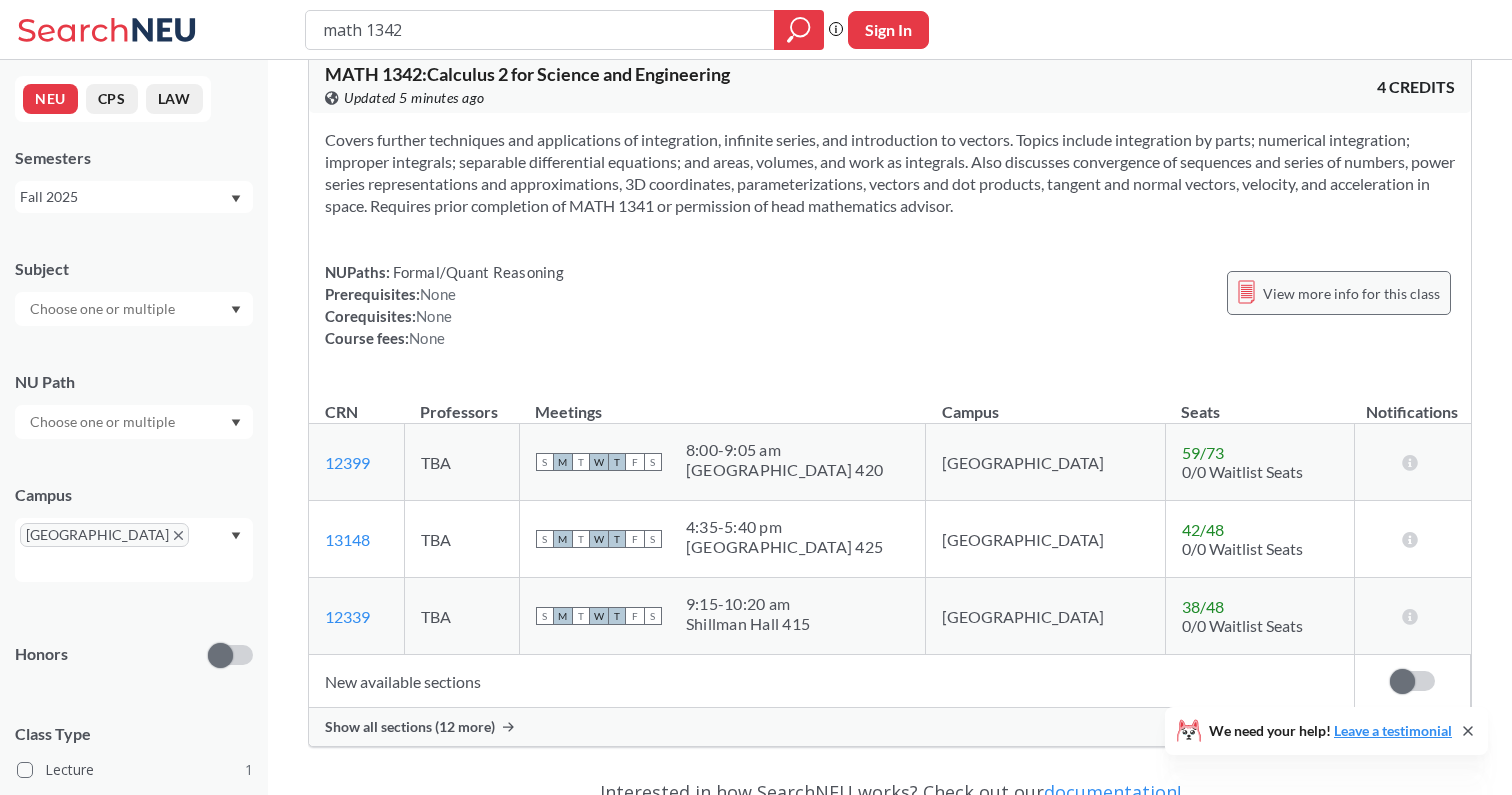 click on "View more info for this class" at bounding box center [1351, 293] 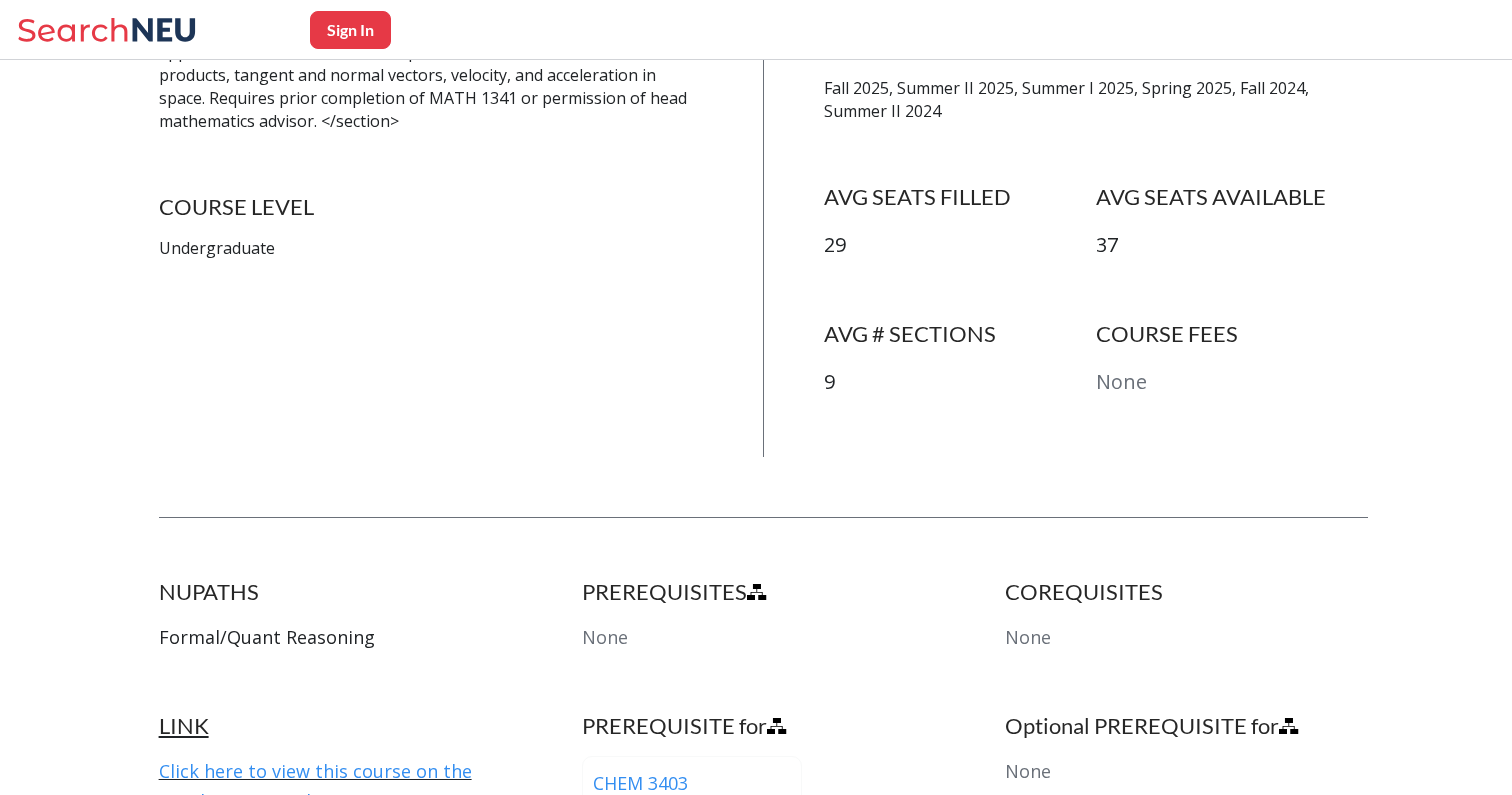 scroll, scrollTop: 862, scrollLeft: 0, axis: vertical 